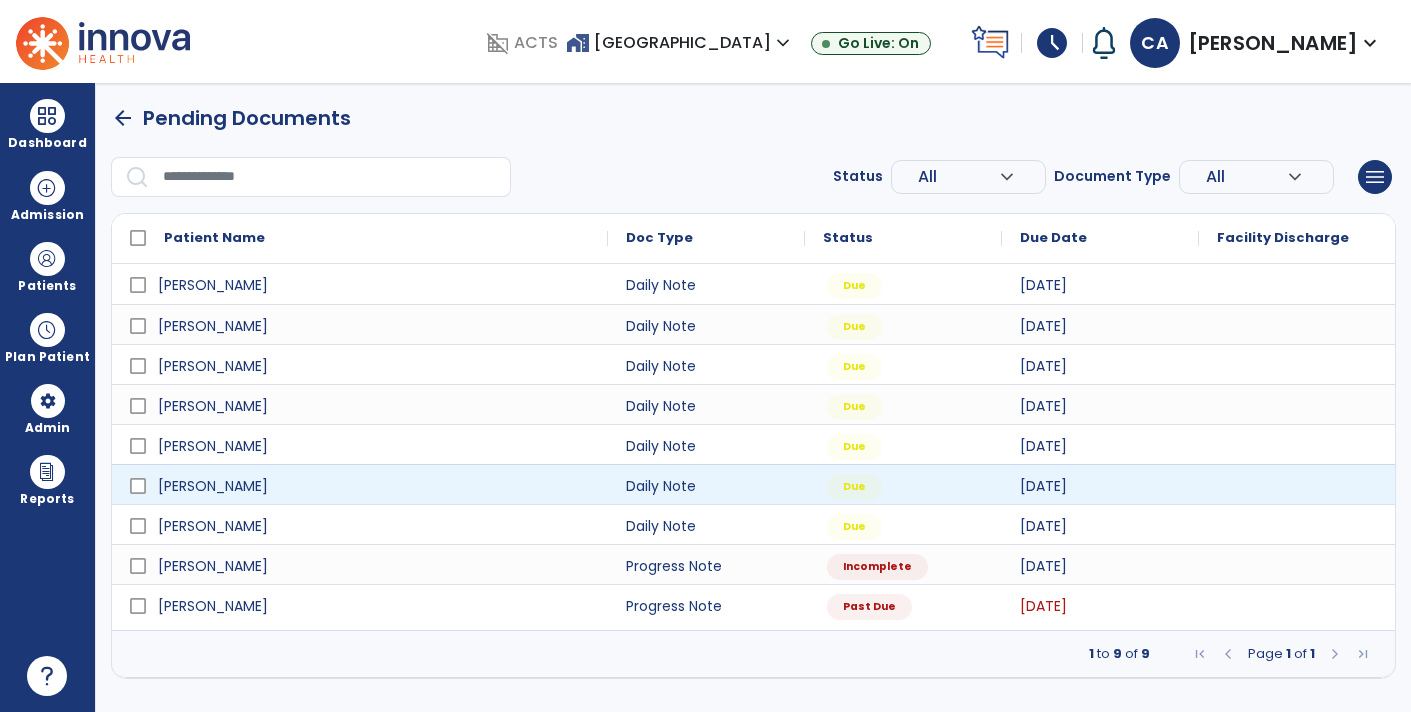 scroll, scrollTop: 0, scrollLeft: 0, axis: both 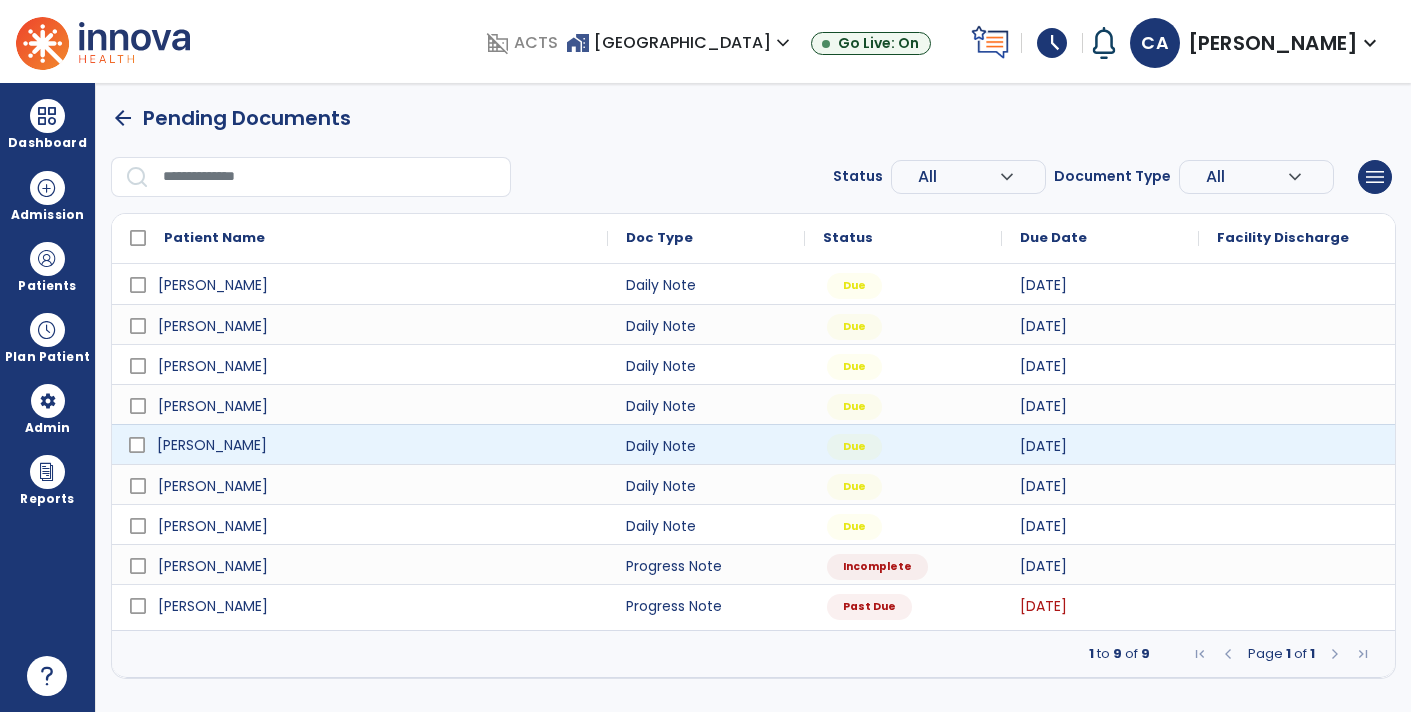 click on "[PERSON_NAME]" at bounding box center (374, 445) 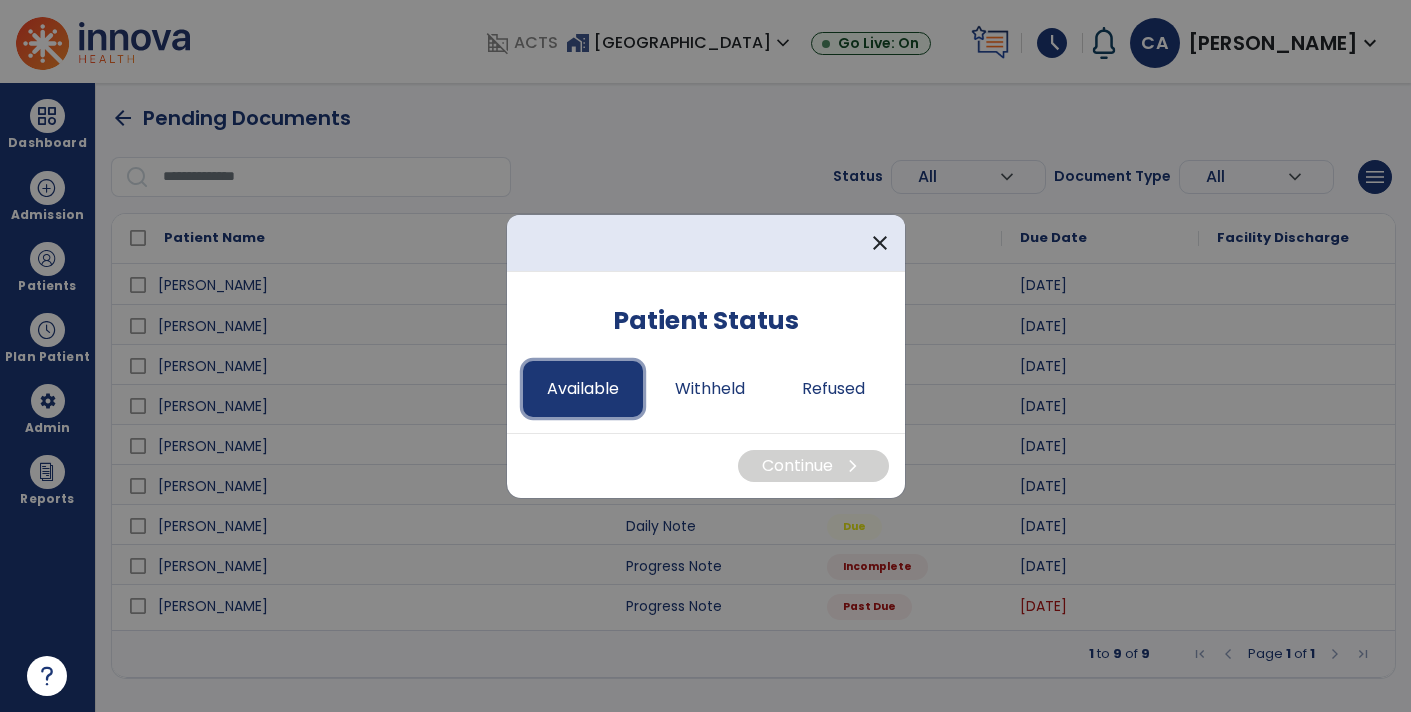click on "Available" at bounding box center [583, 389] 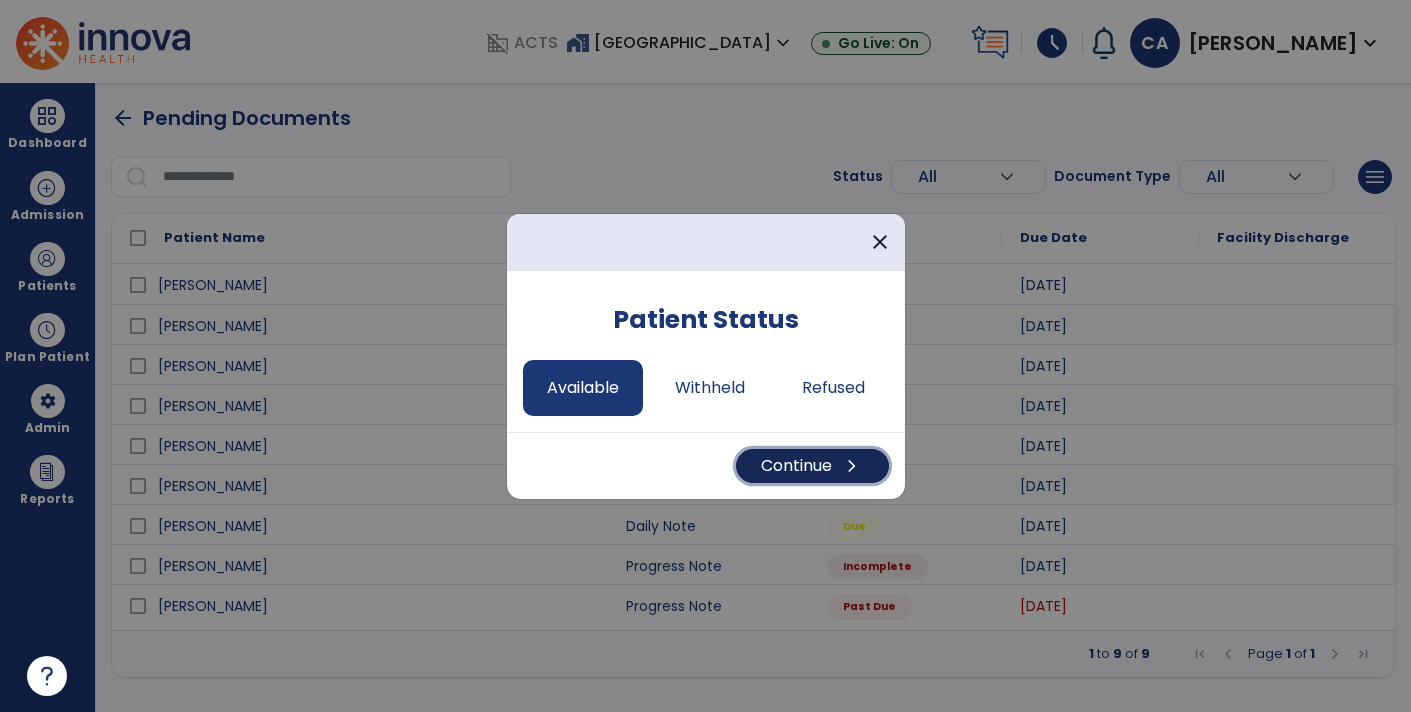 click on "Continue   chevron_right" at bounding box center [812, 466] 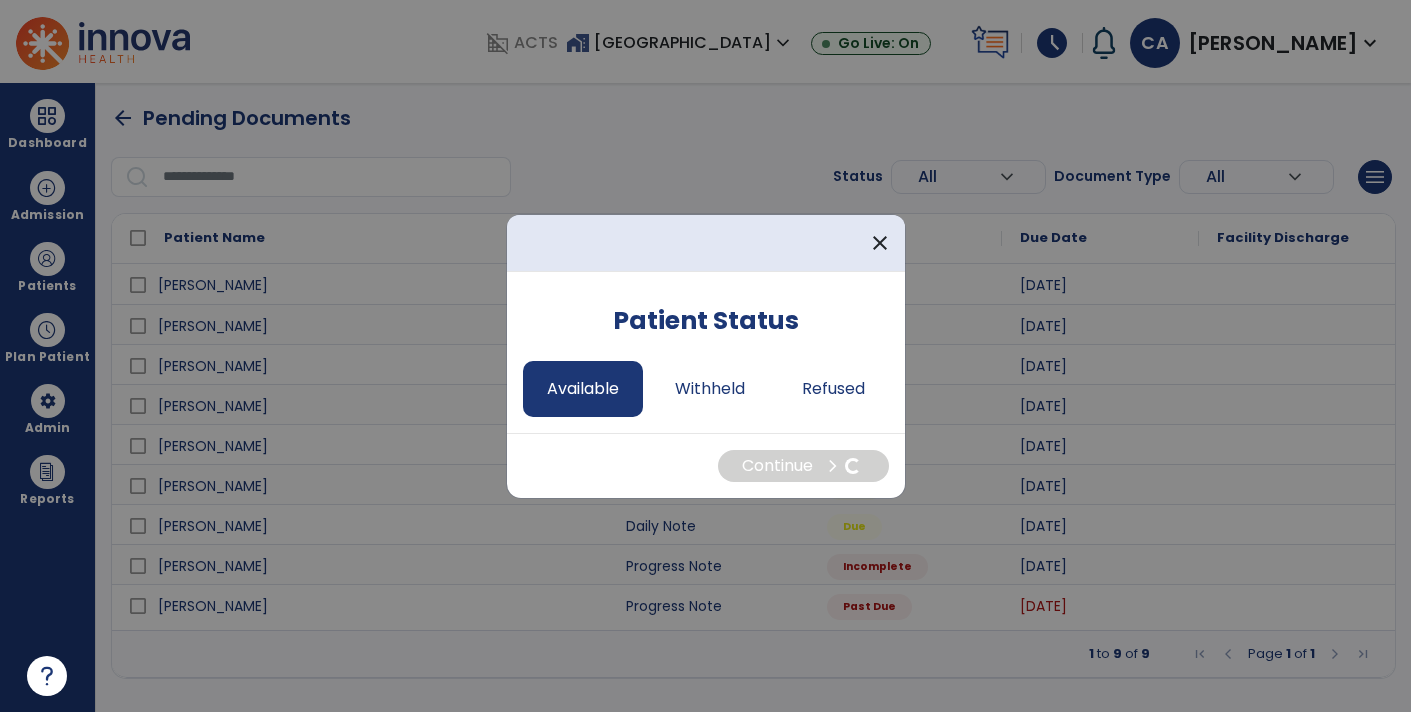 select on "*" 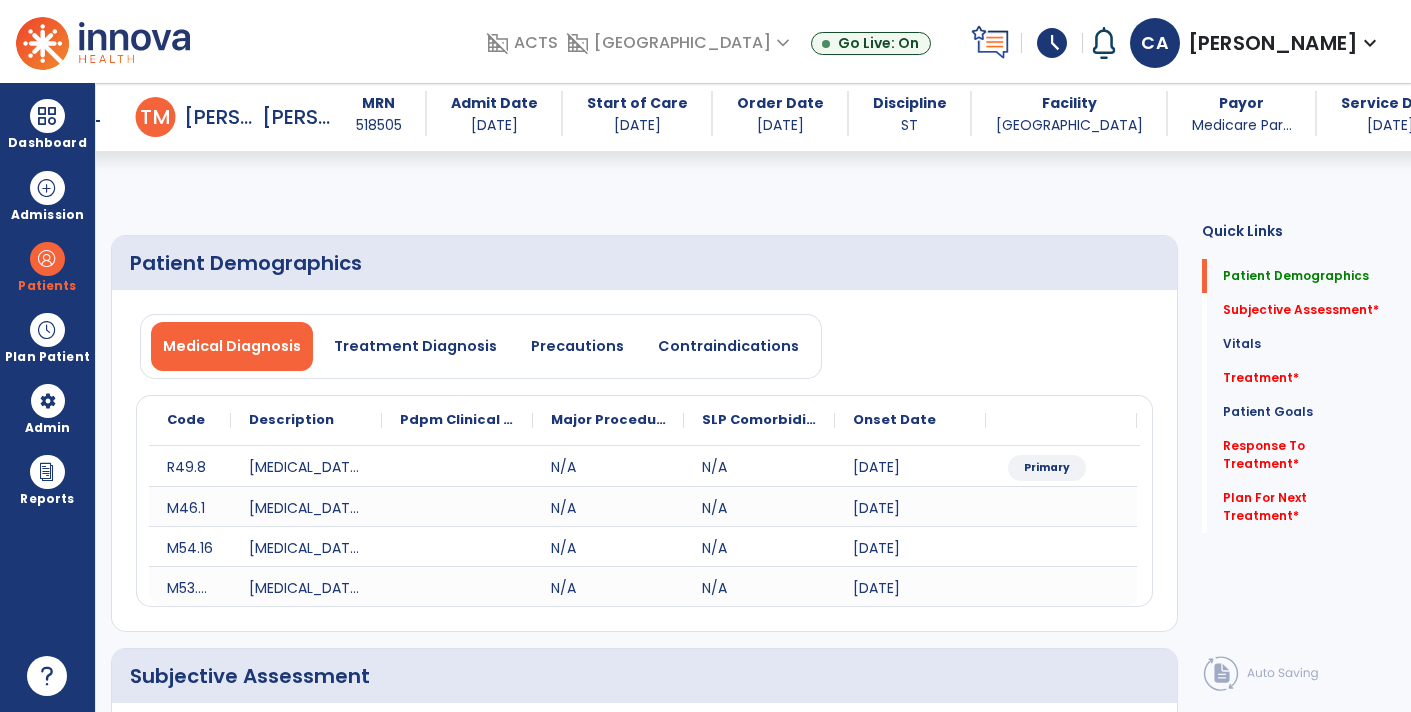 scroll, scrollTop: 283, scrollLeft: 0, axis: vertical 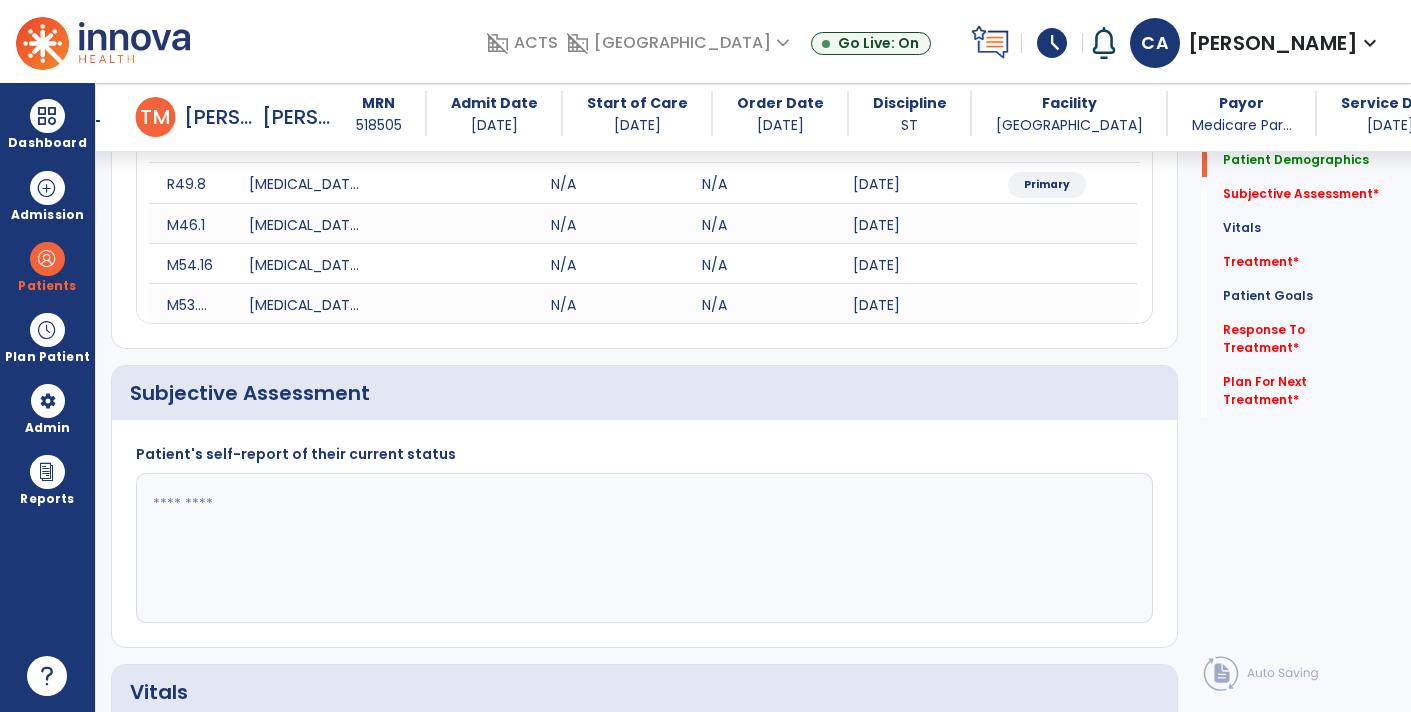 click 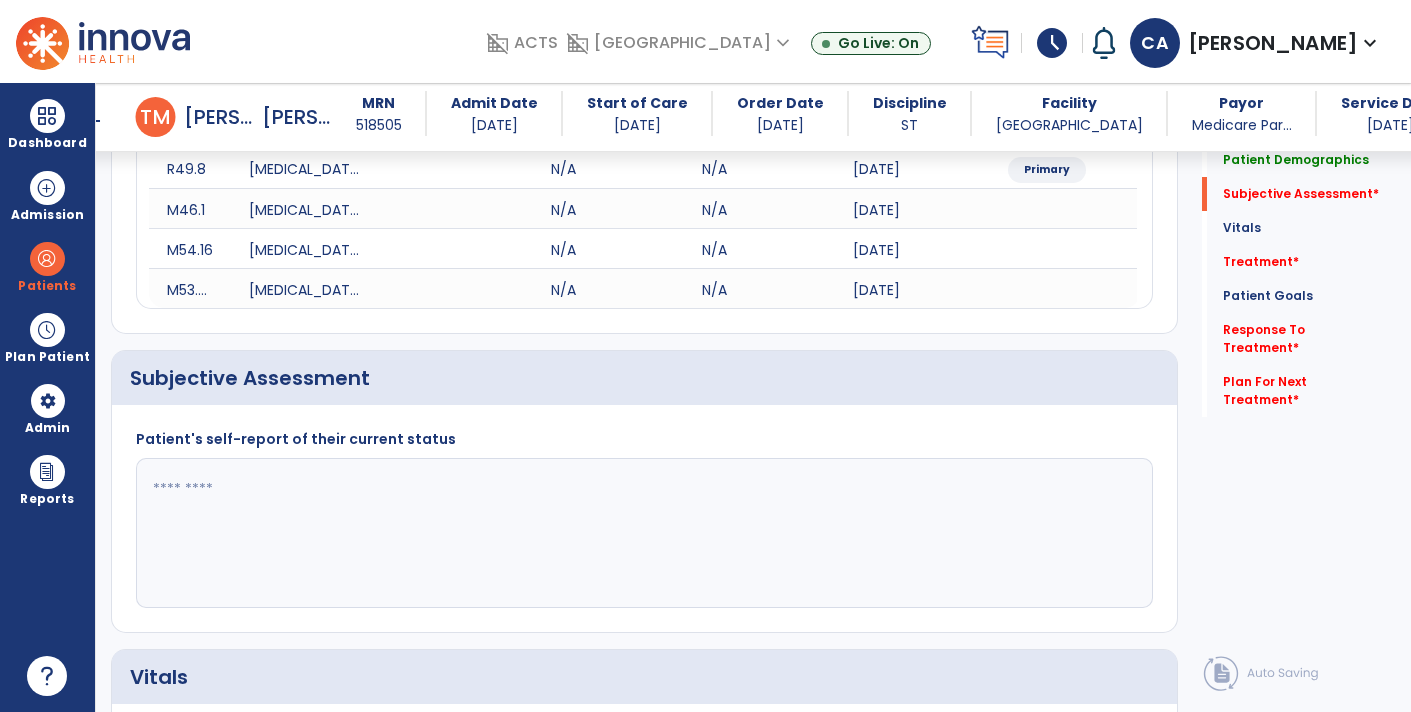 scroll, scrollTop: 297, scrollLeft: 0, axis: vertical 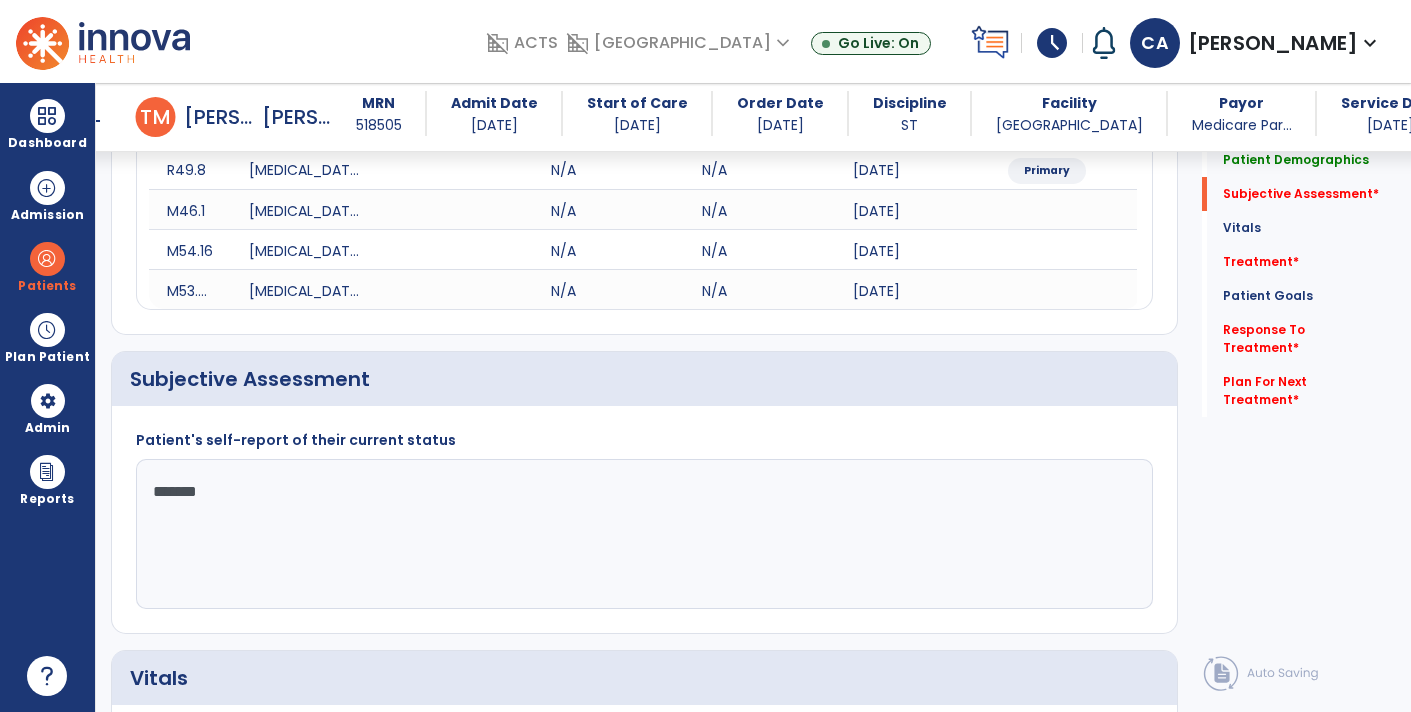 type on "********" 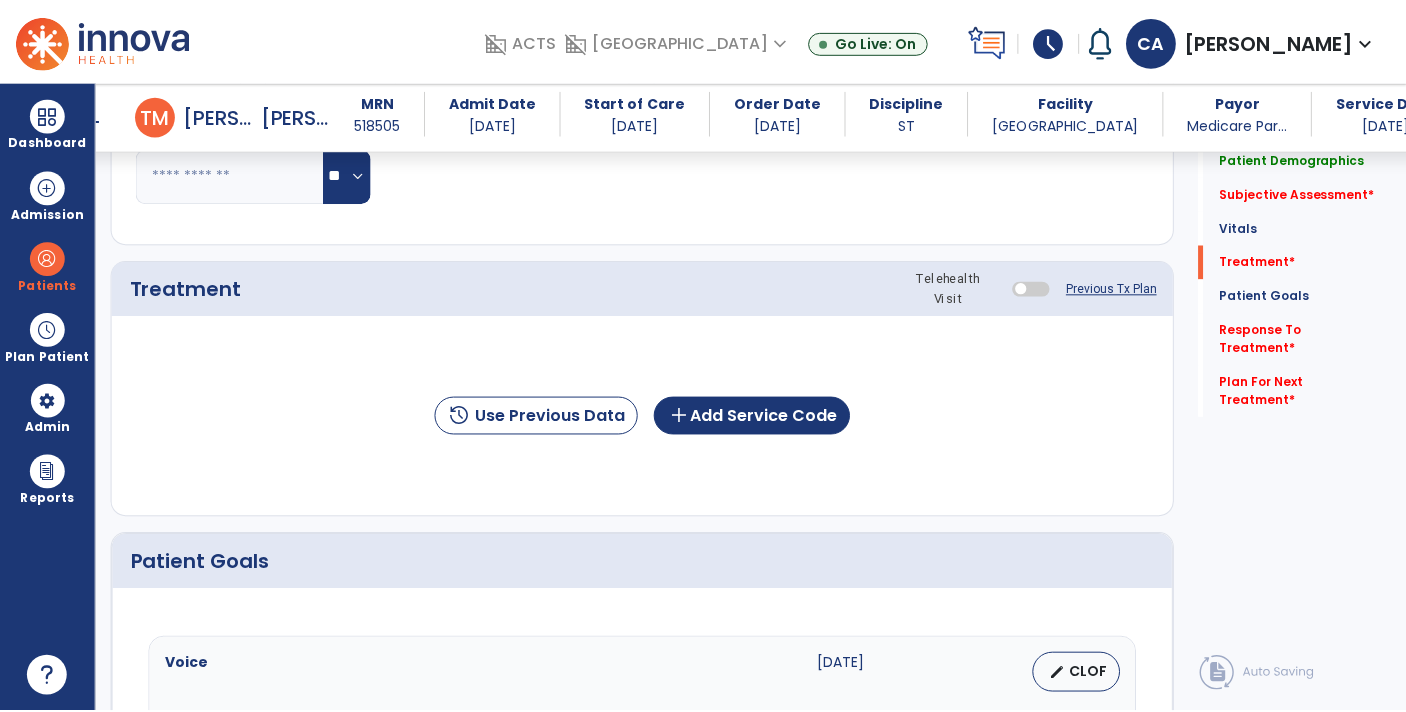 scroll, scrollTop: 1134, scrollLeft: 0, axis: vertical 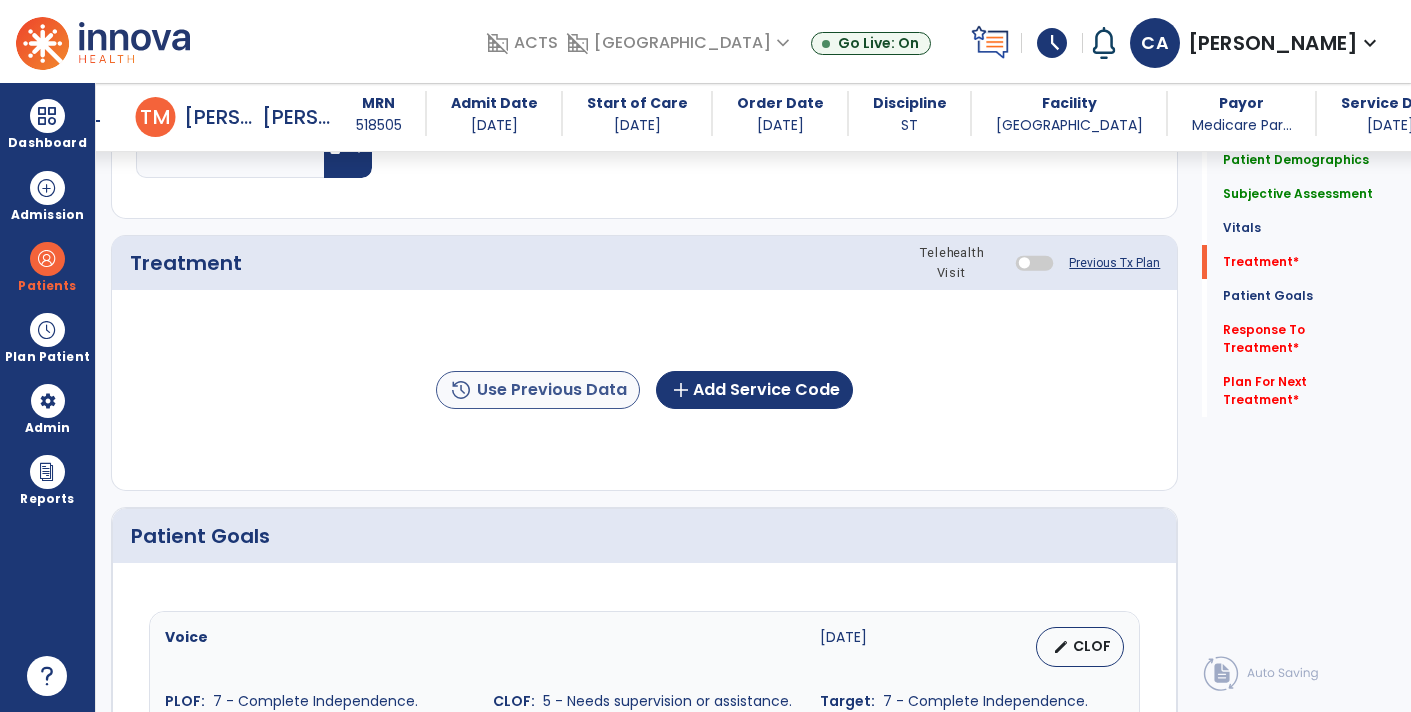 type on "**********" 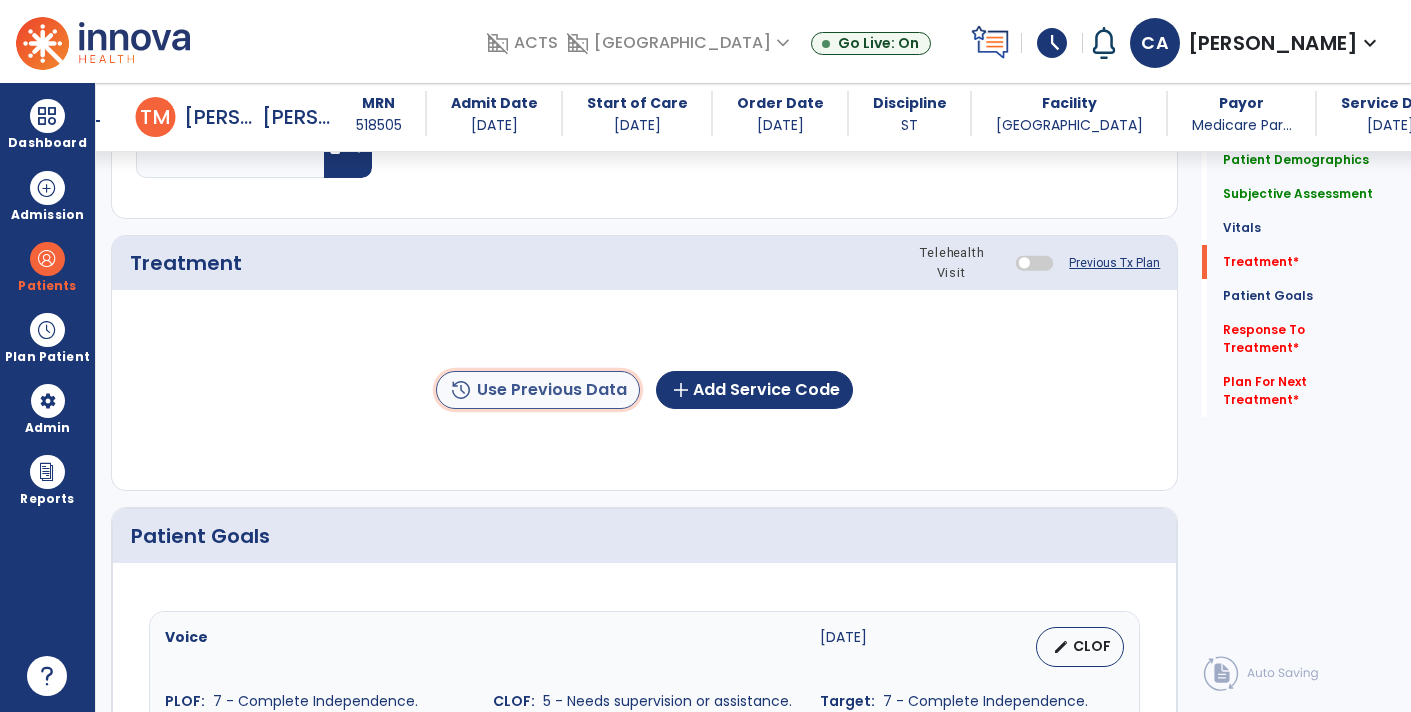 click on "history  Use Previous Data" 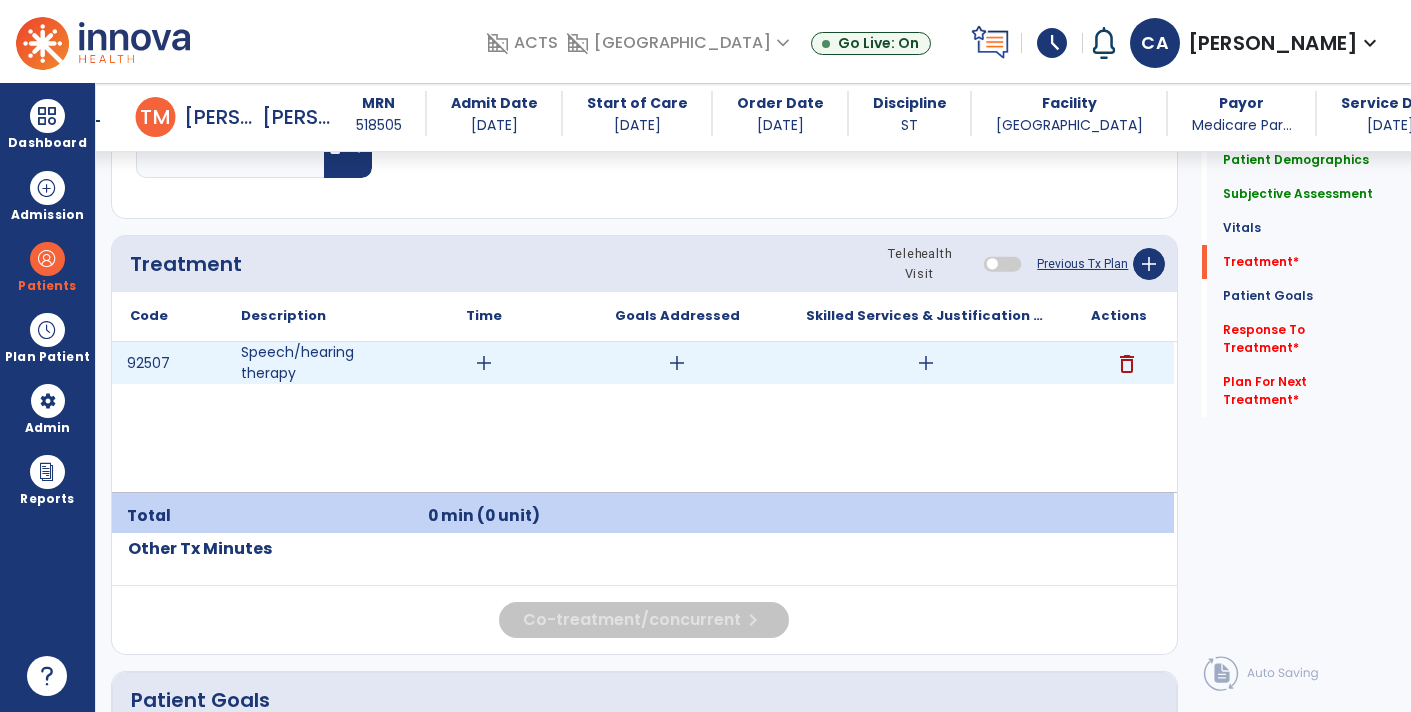 click on "add" at bounding box center [484, 363] 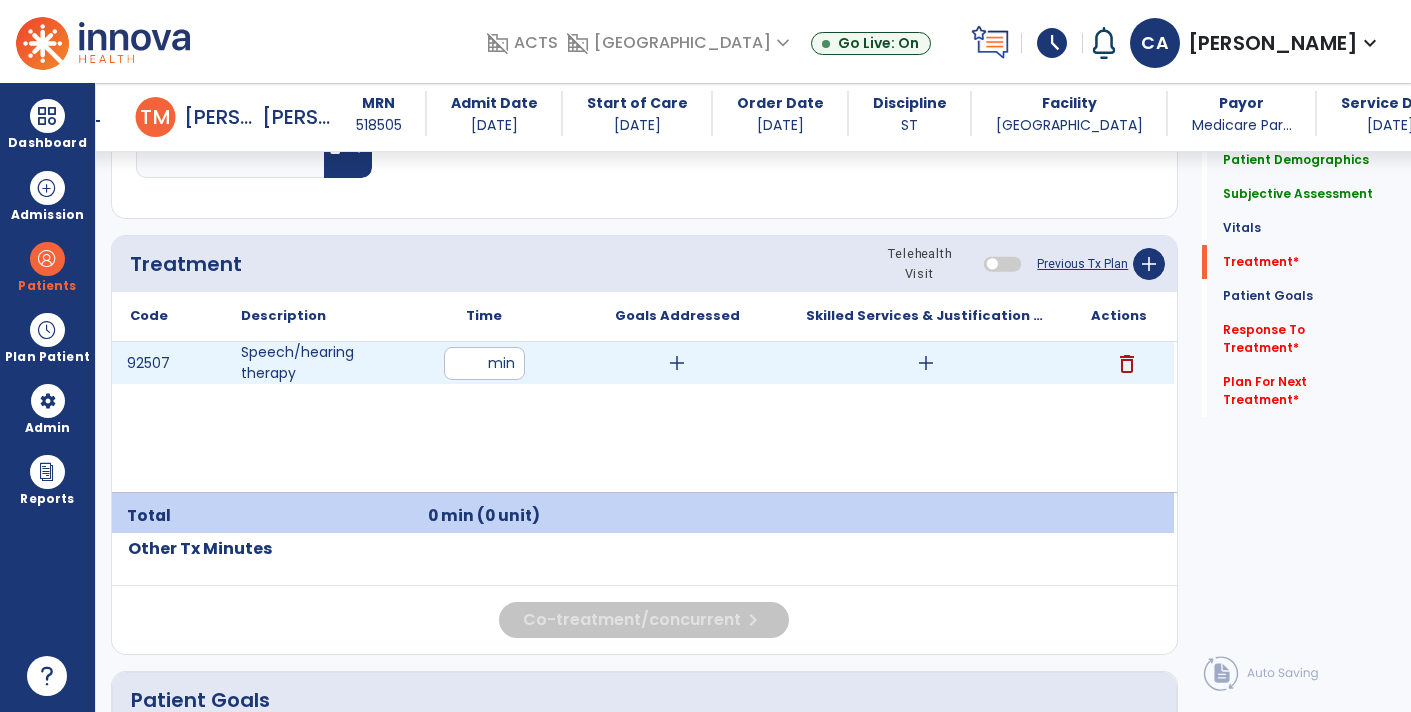 type on "**" 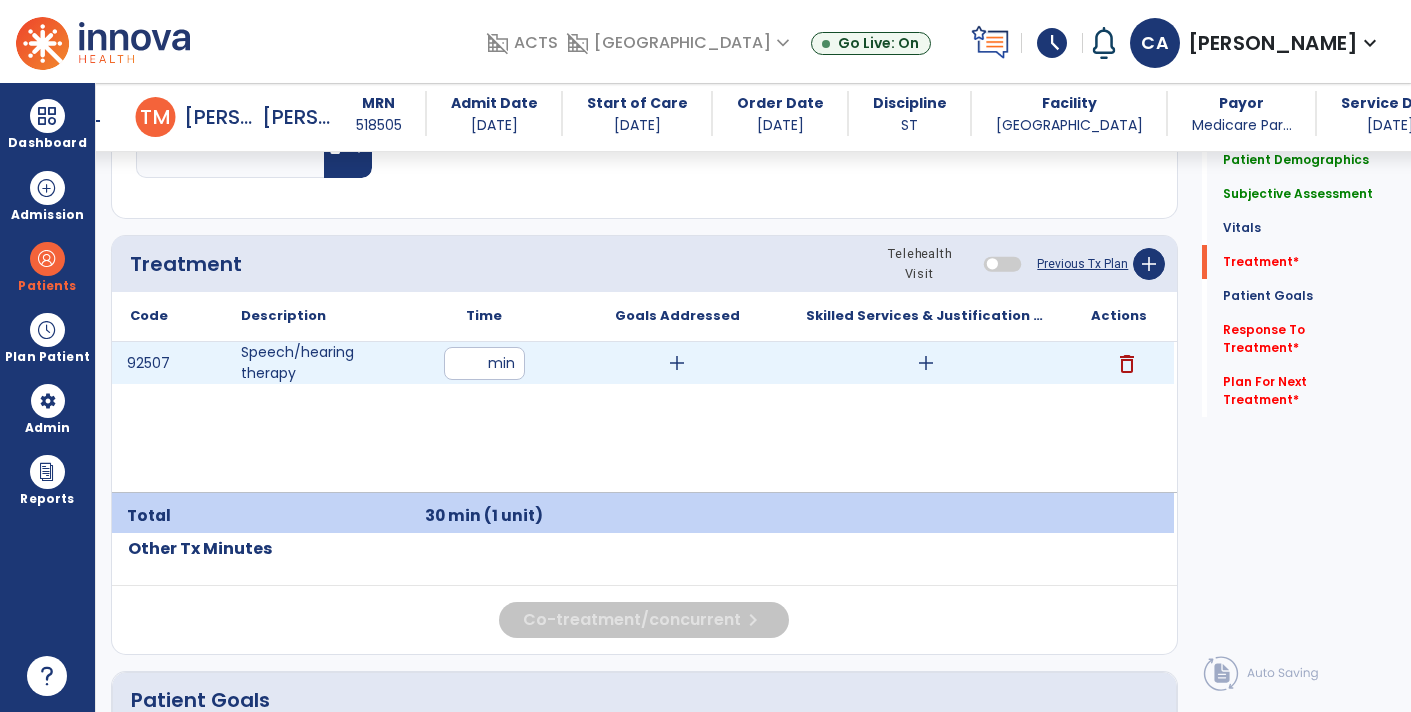 click on "add" at bounding box center (926, 363) 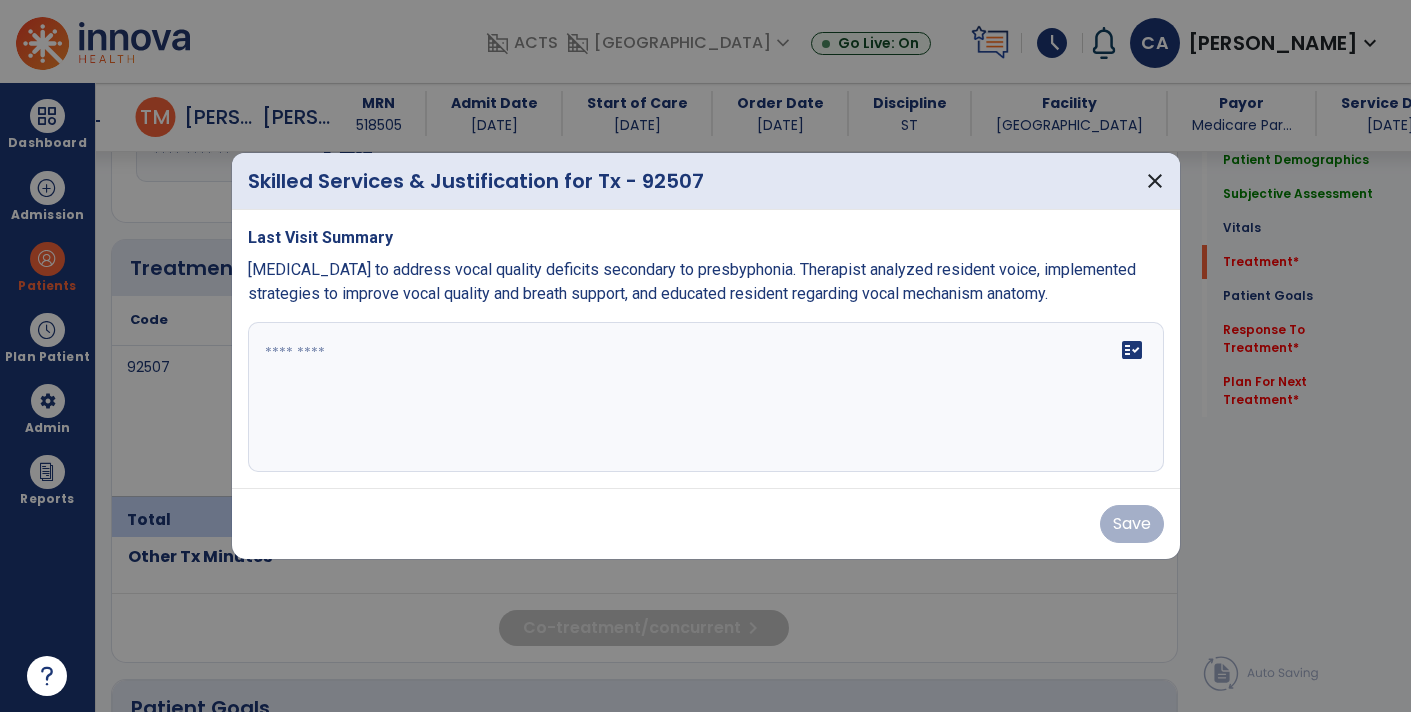 scroll, scrollTop: 1134, scrollLeft: 0, axis: vertical 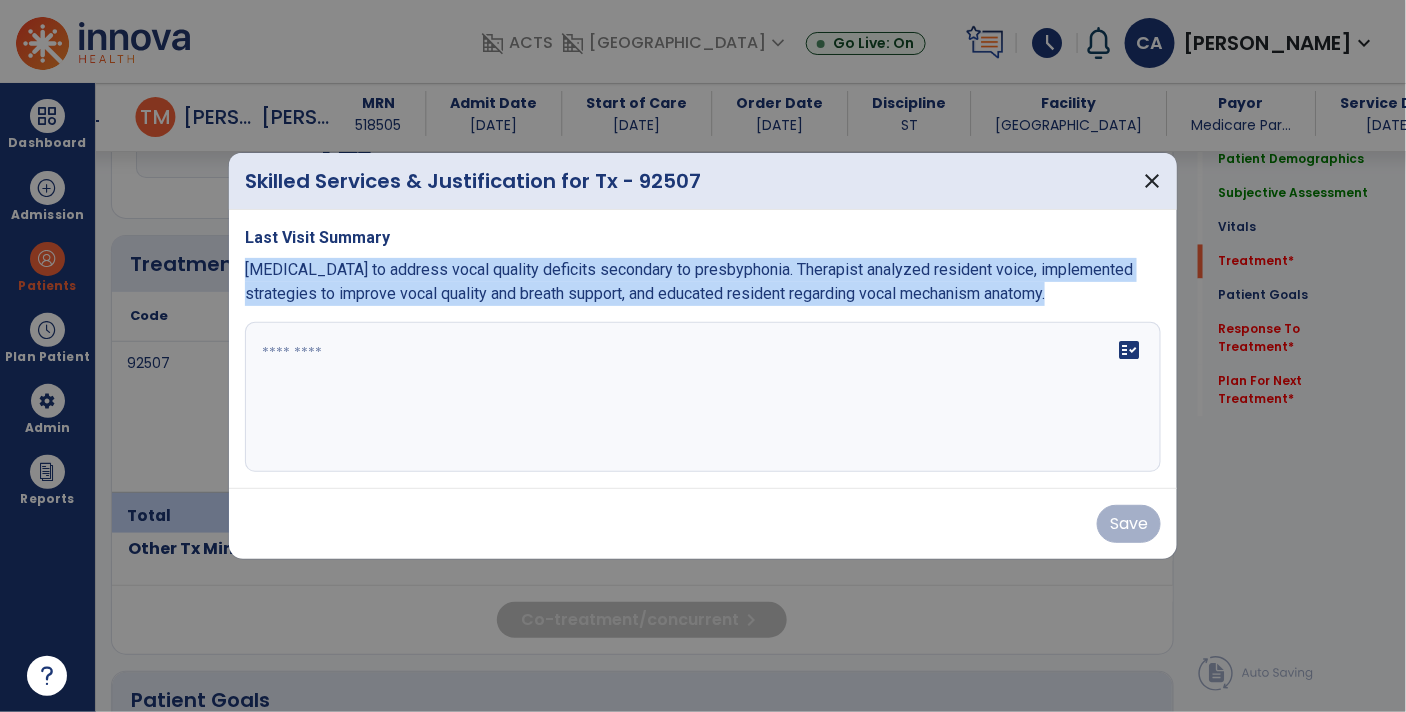 drag, startPoint x: 1081, startPoint y: 300, endPoint x: 235, endPoint y: 280, distance: 846.2364 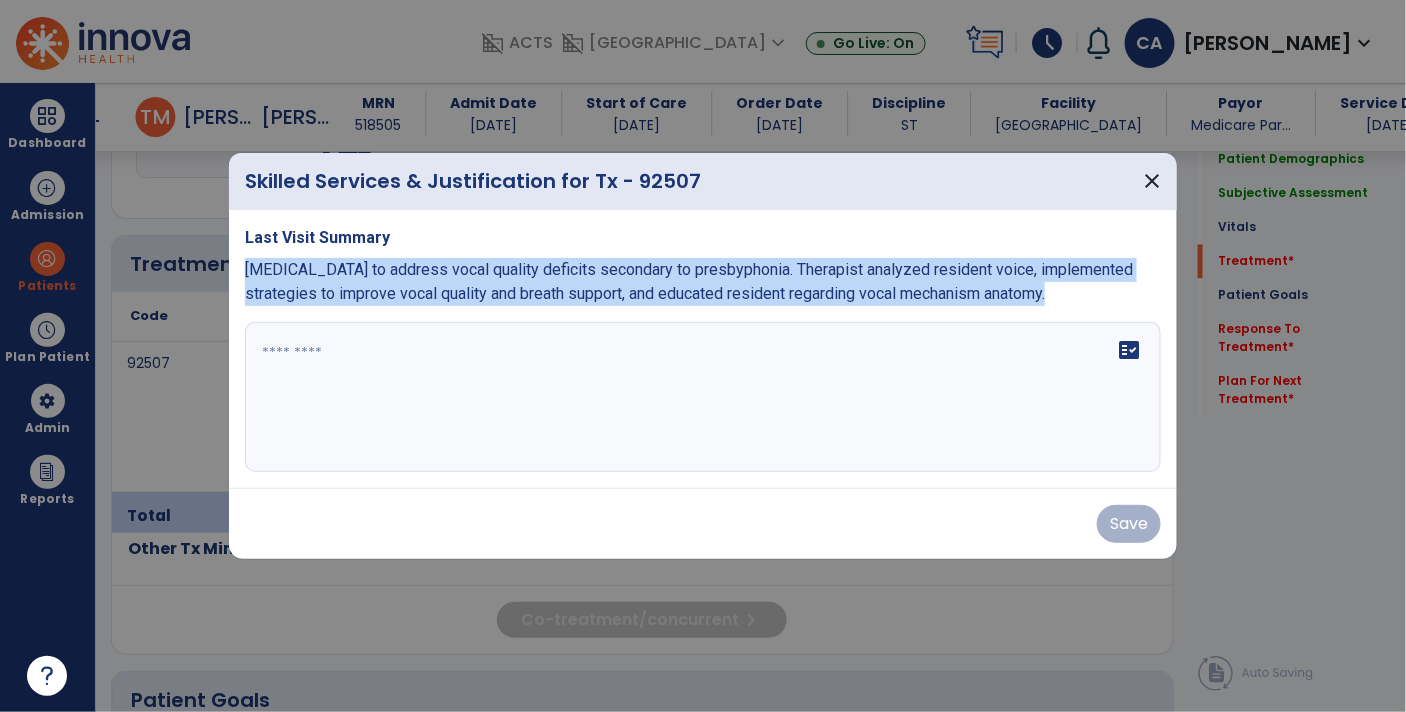 click on "Last Visit Summary [MEDICAL_DATA] to address vocal quality deficits secondary to presbyphonia. Therapist analyzed resident voice, implemented strategies to improve vocal quality and breath support, and educated resident regarding vocal mechanism anatomy.   fact_check" at bounding box center (703, 349) 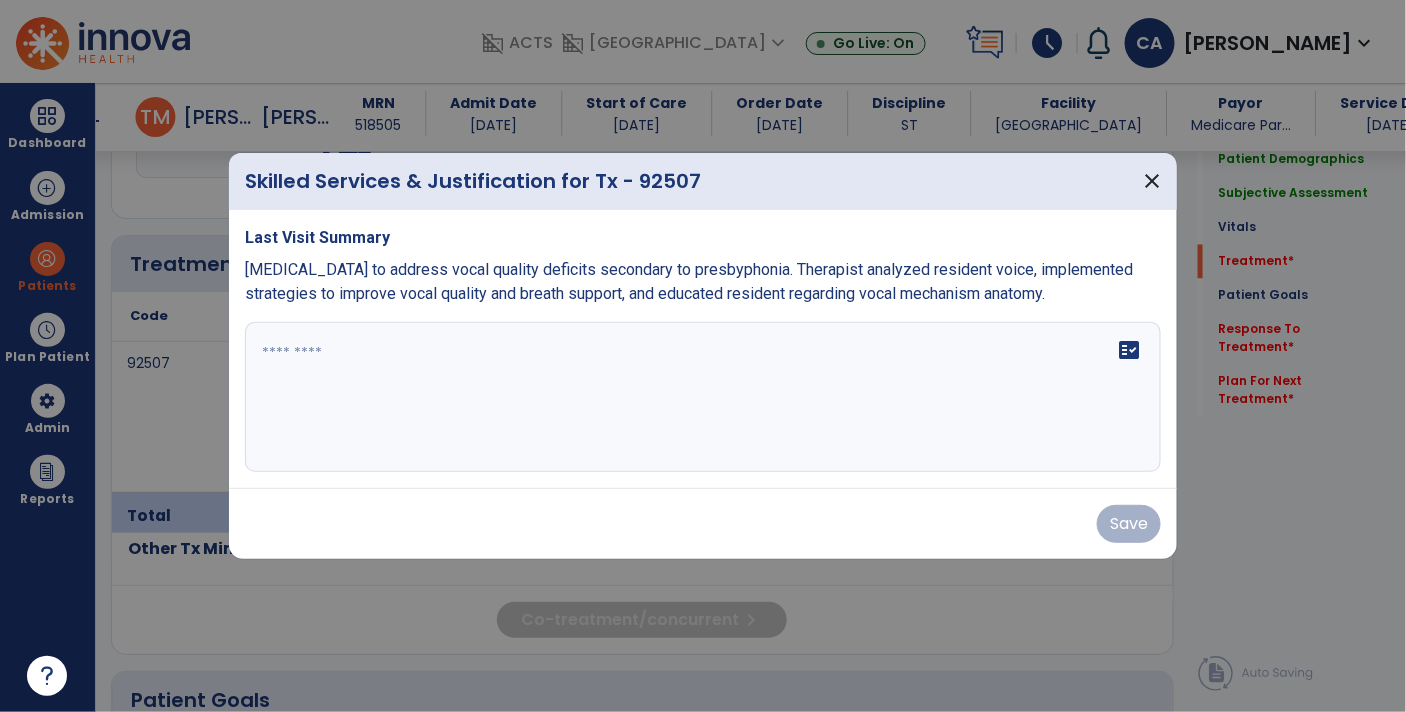 paste on "**********" 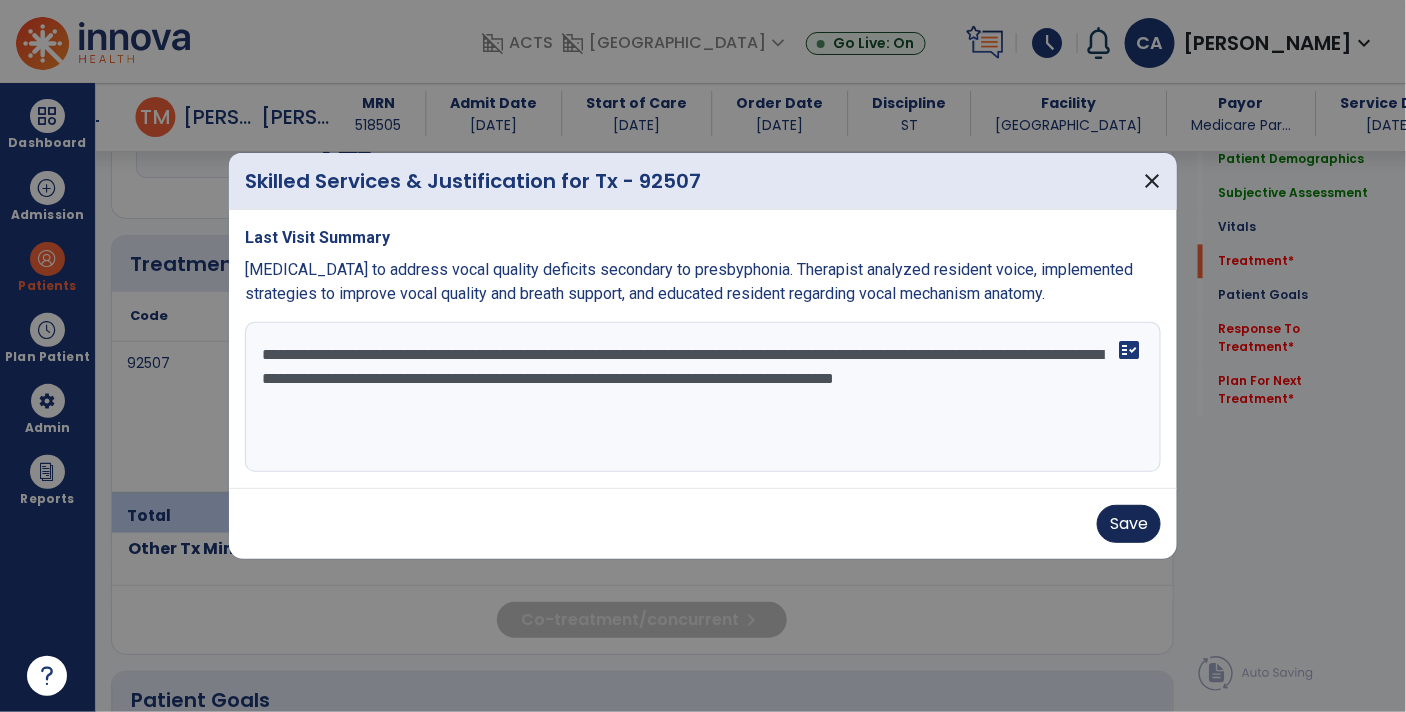 type on "**********" 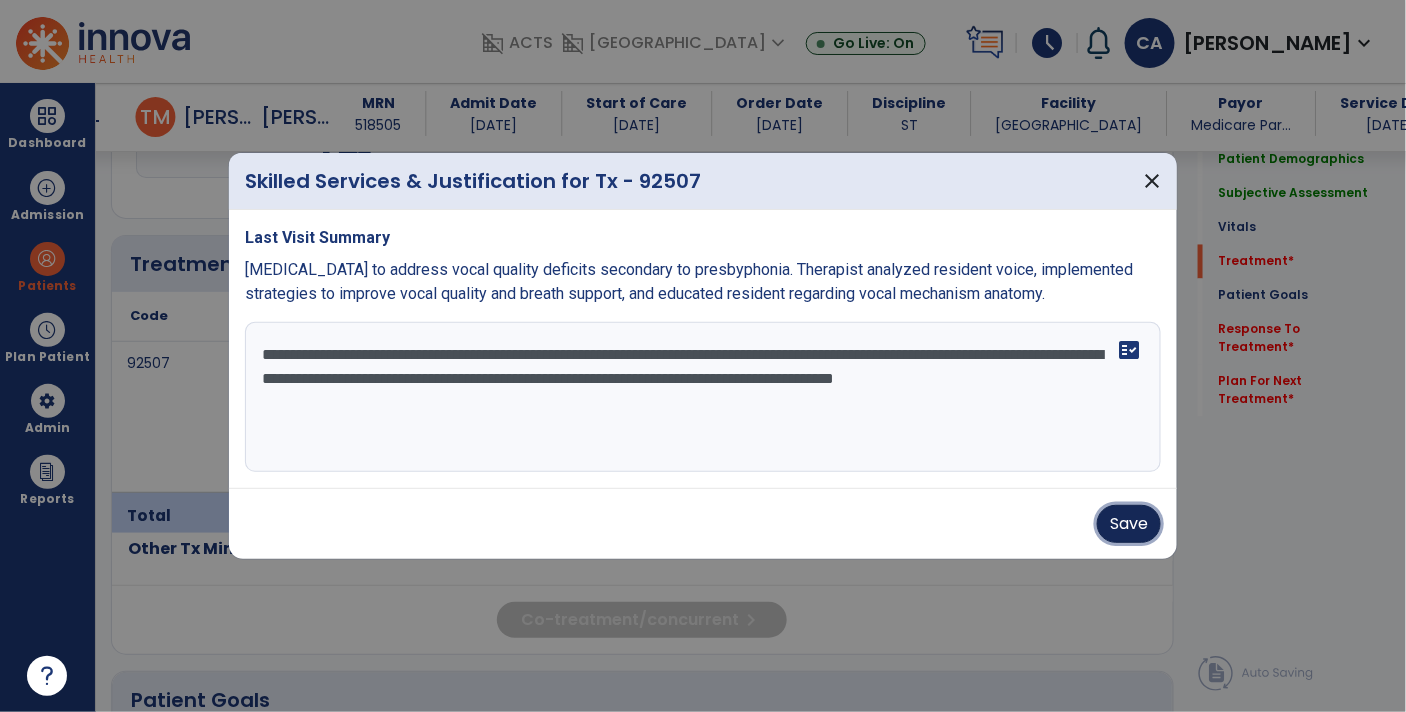 click on "Save" at bounding box center [1129, 524] 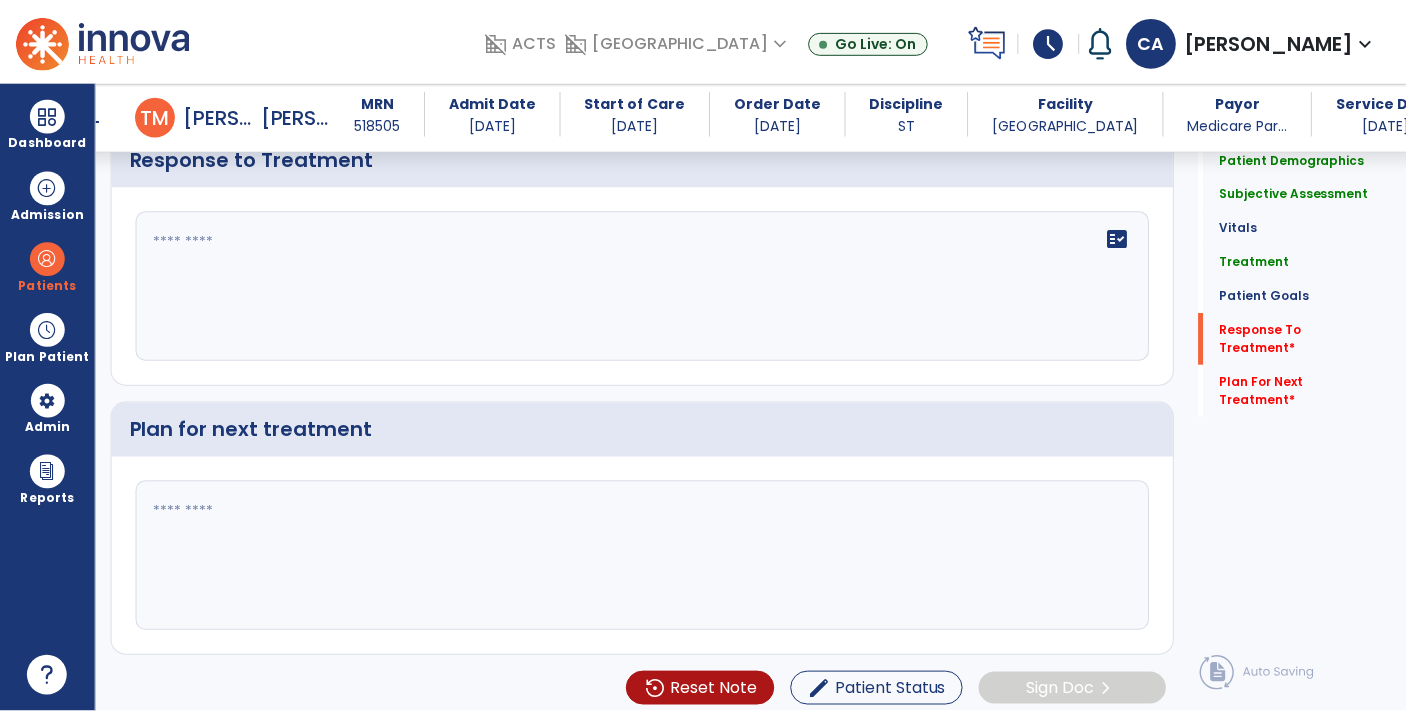 scroll, scrollTop: 2592, scrollLeft: 0, axis: vertical 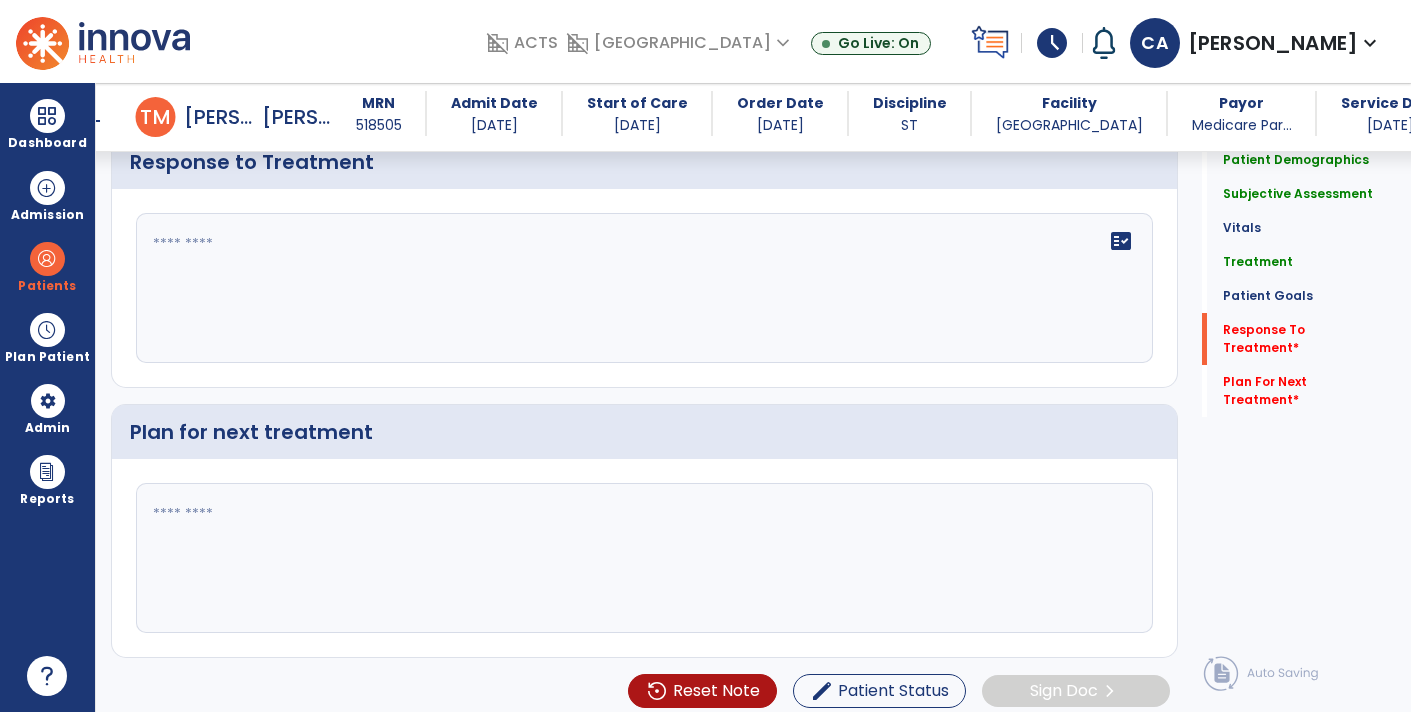 click on "fact_check" 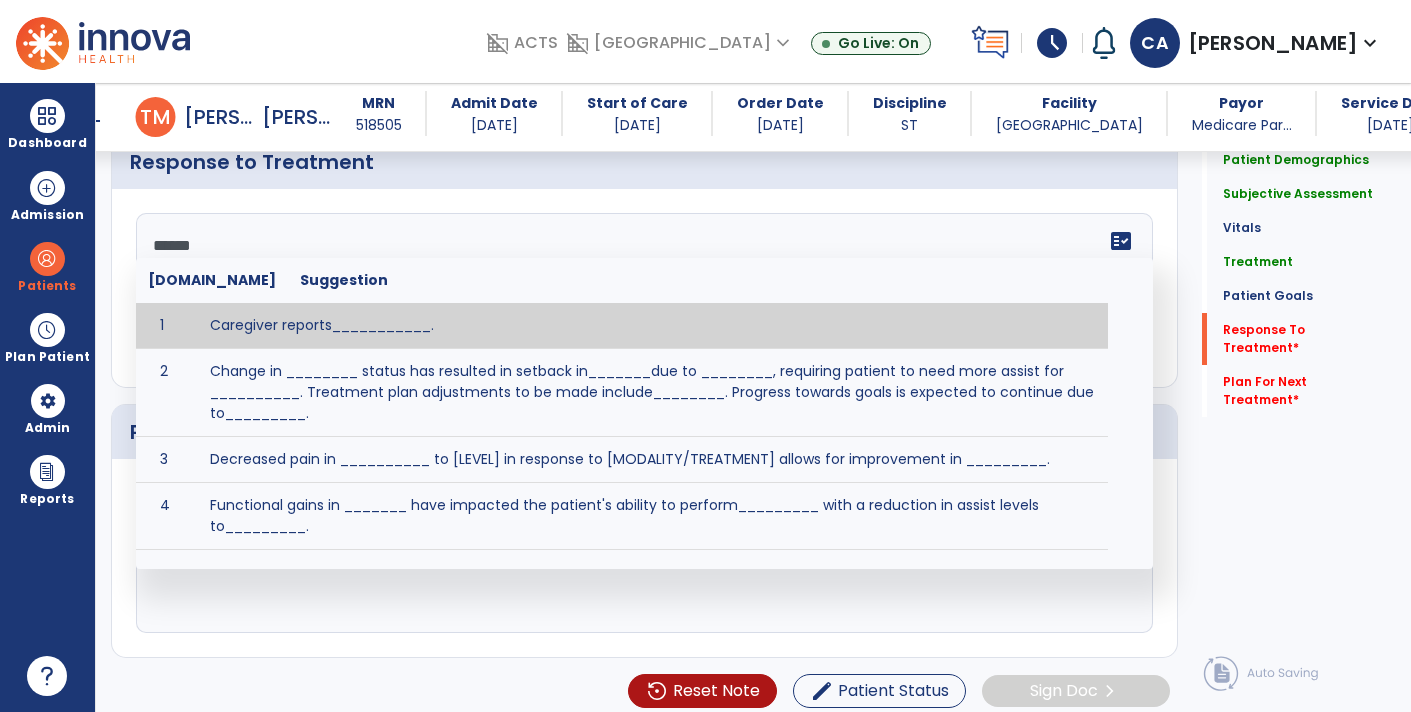 type on "*******" 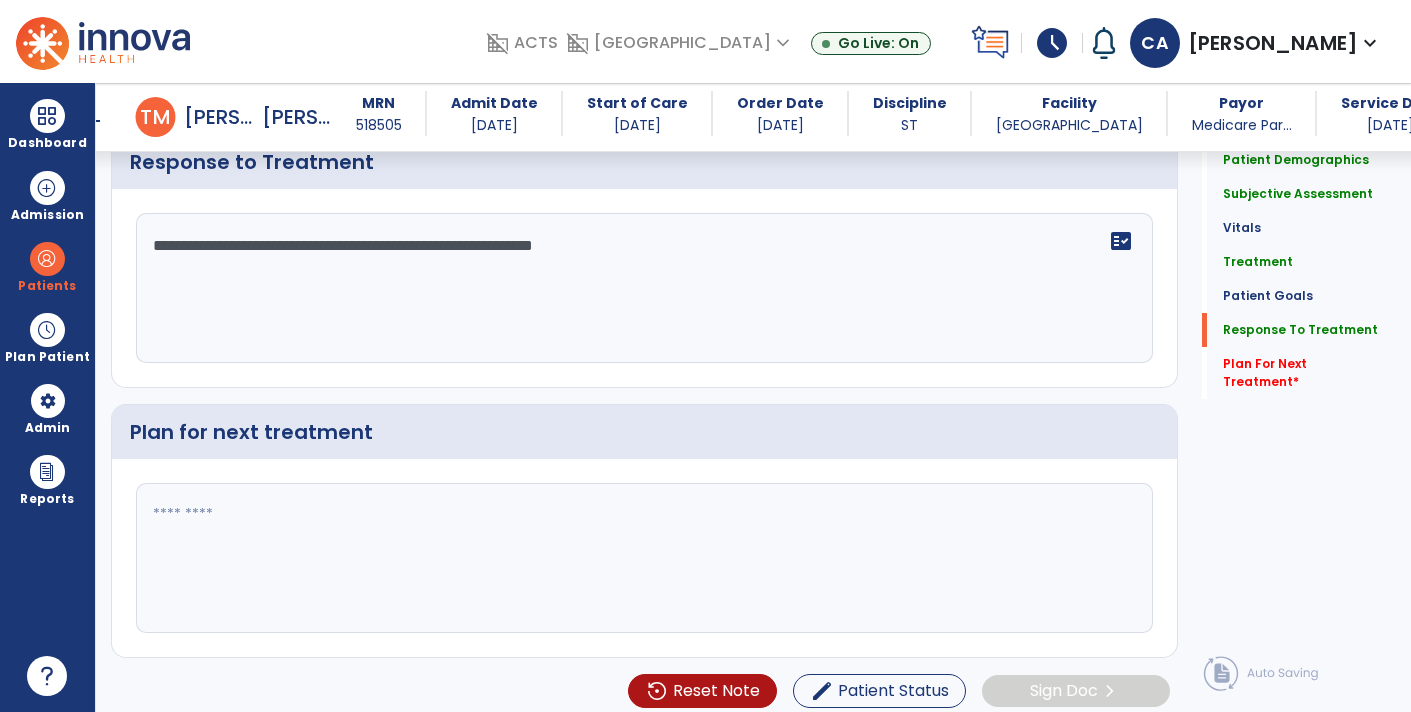 click on "**********" 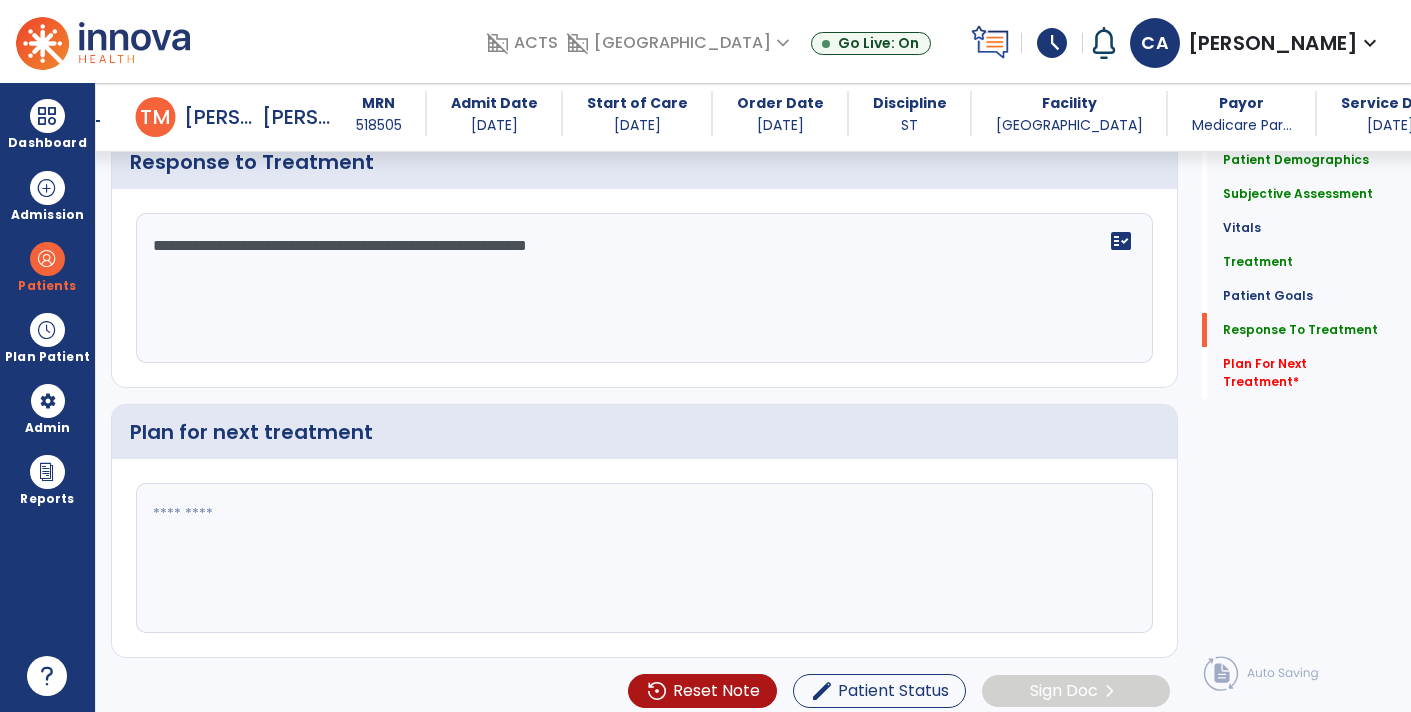 click on "**********" 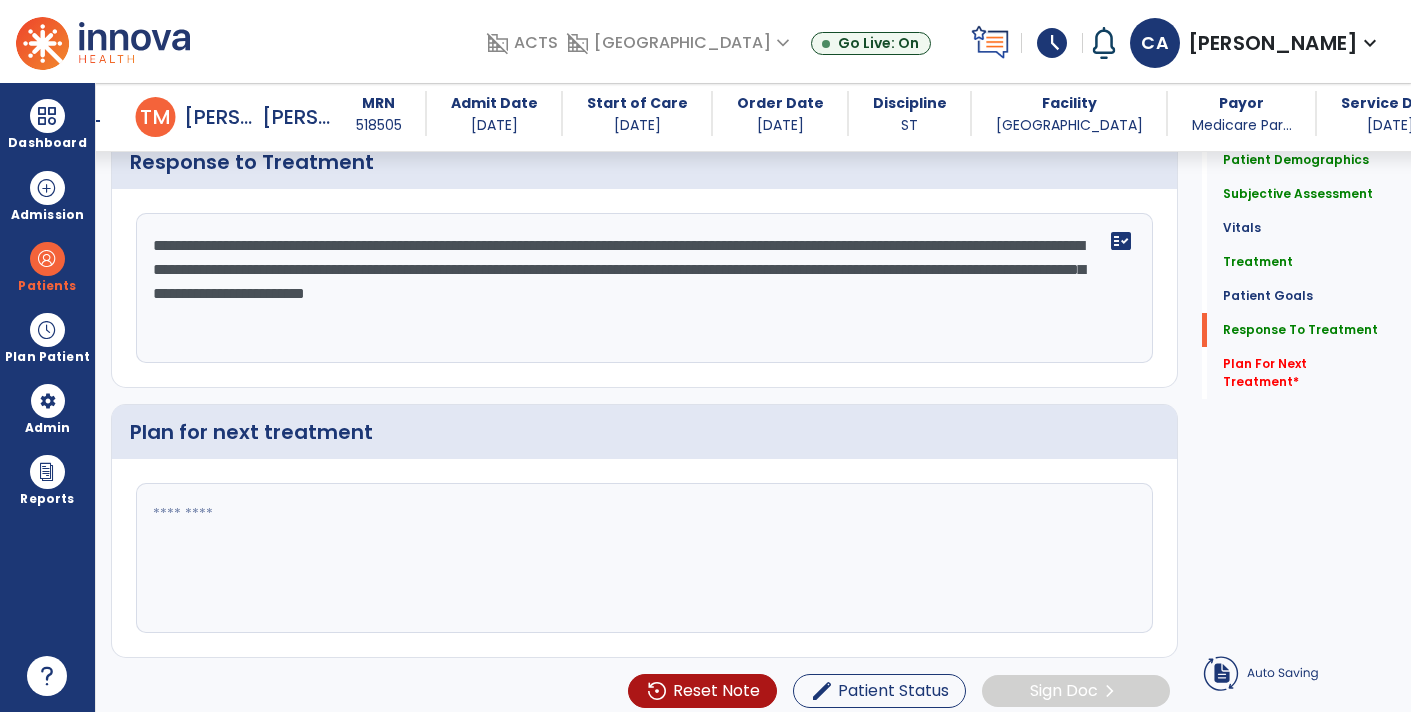 click on "**********" 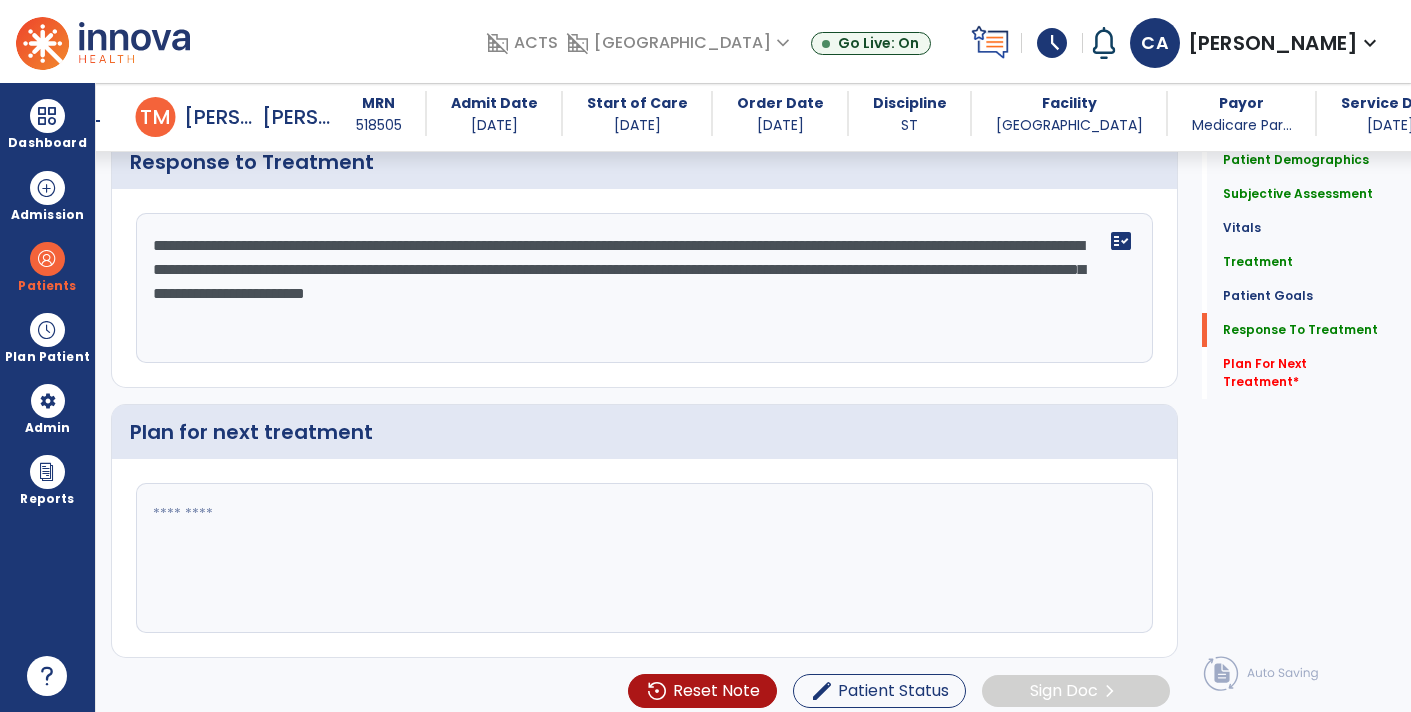 click on "**********" 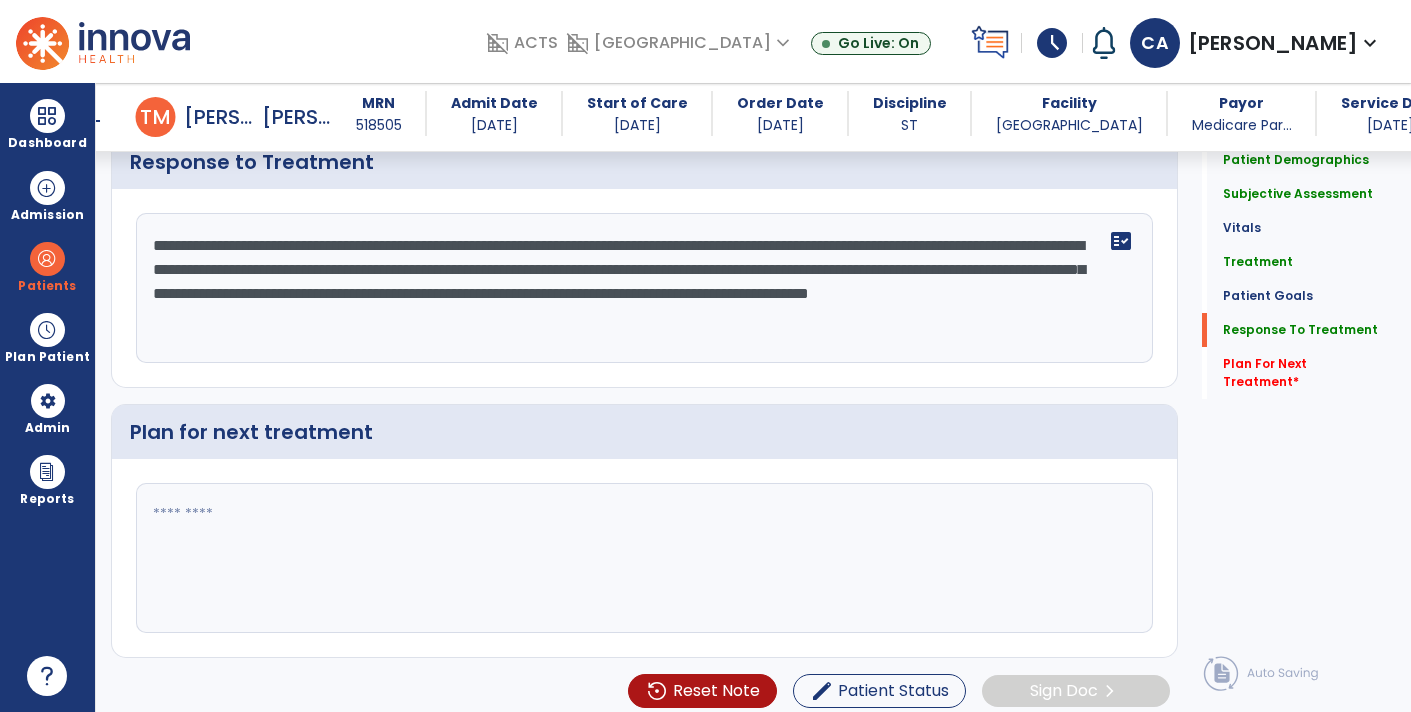 click on "**********" 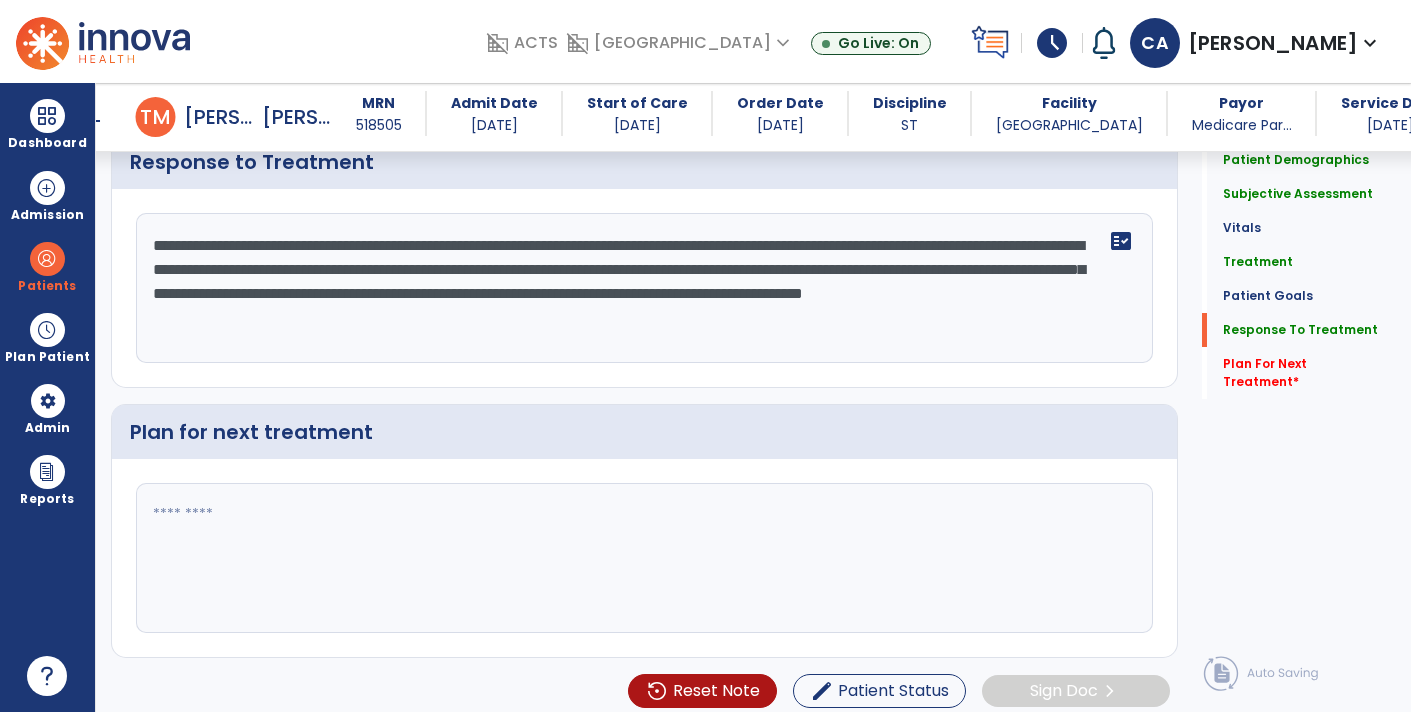 click on "**********" 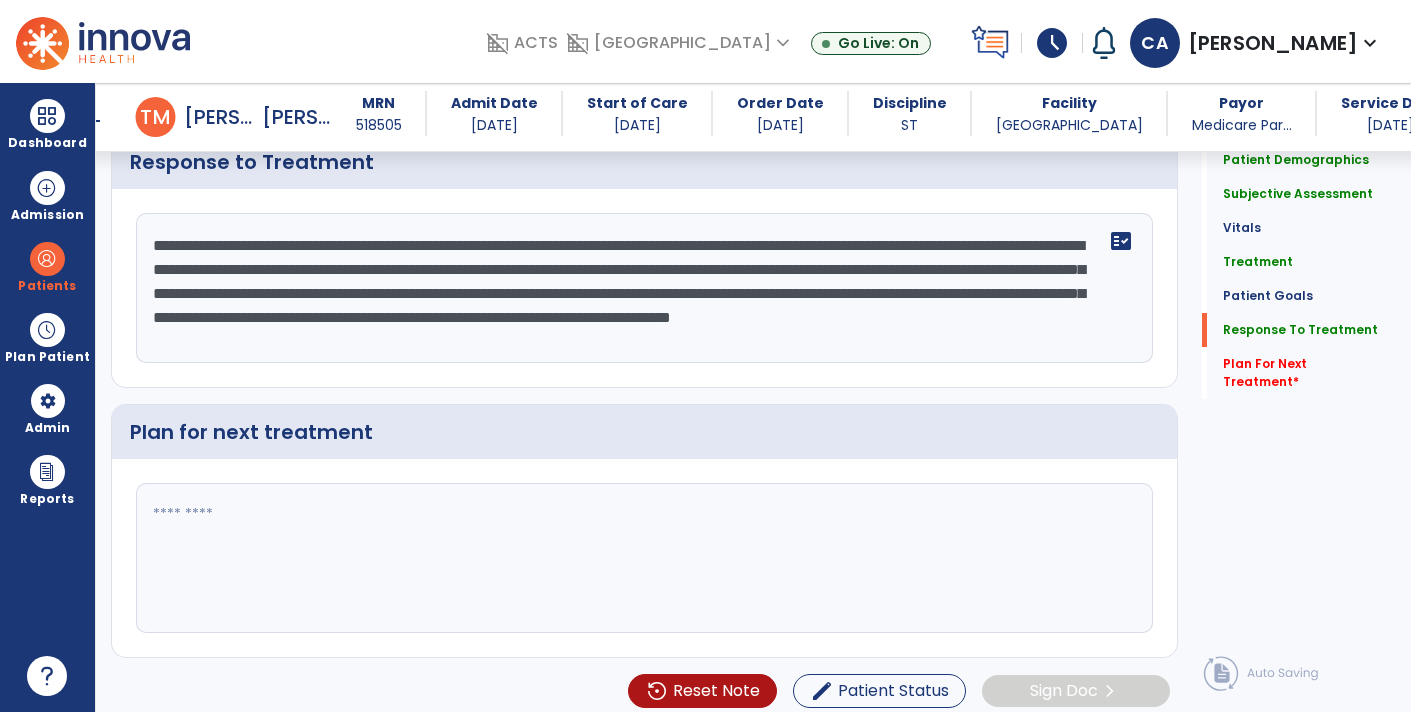 type on "**********" 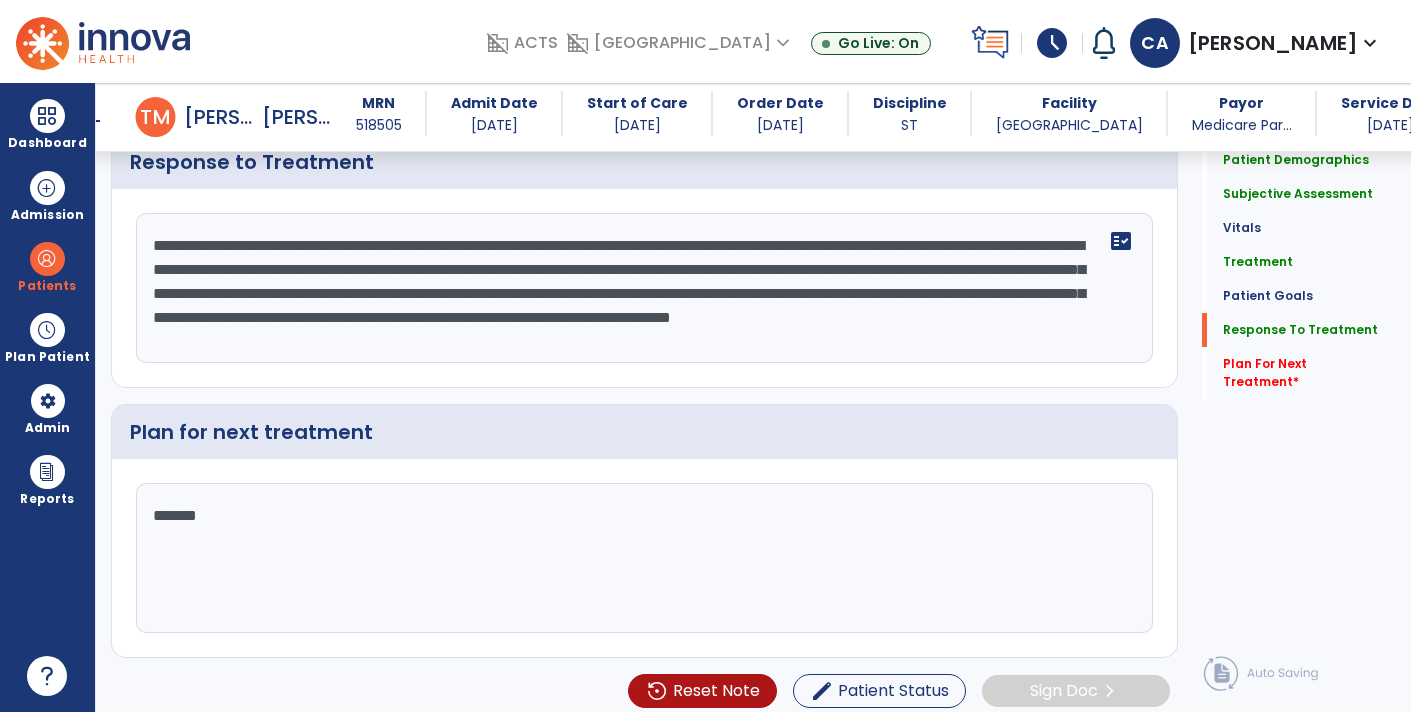 type on "********" 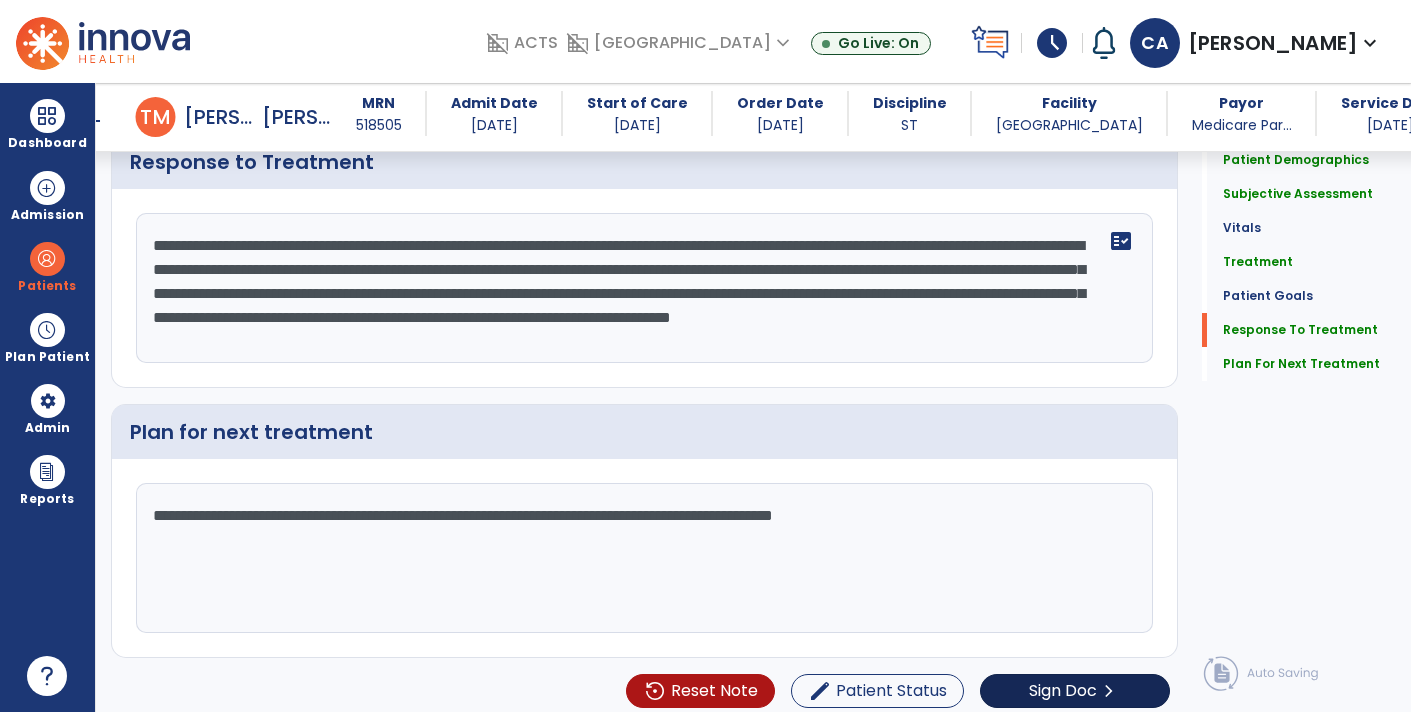type on "**********" 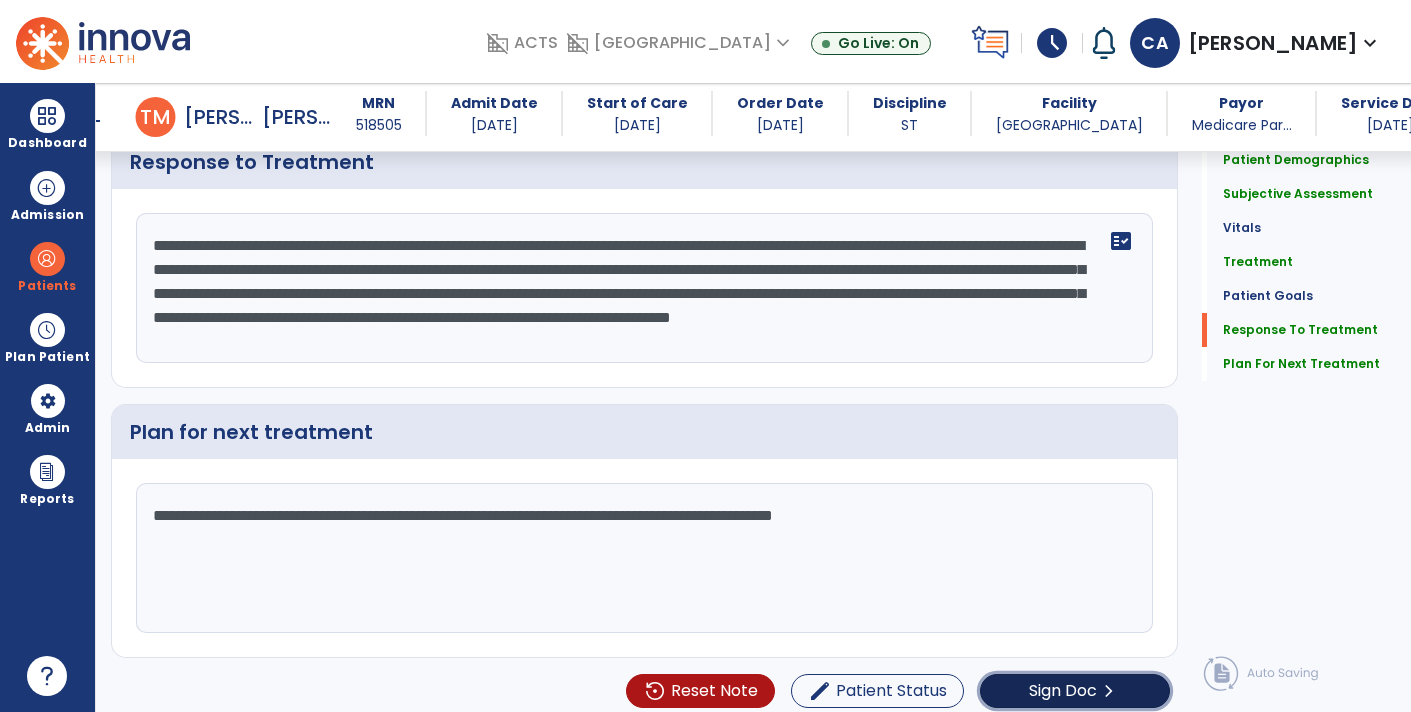 click on "Sign Doc  chevron_right" 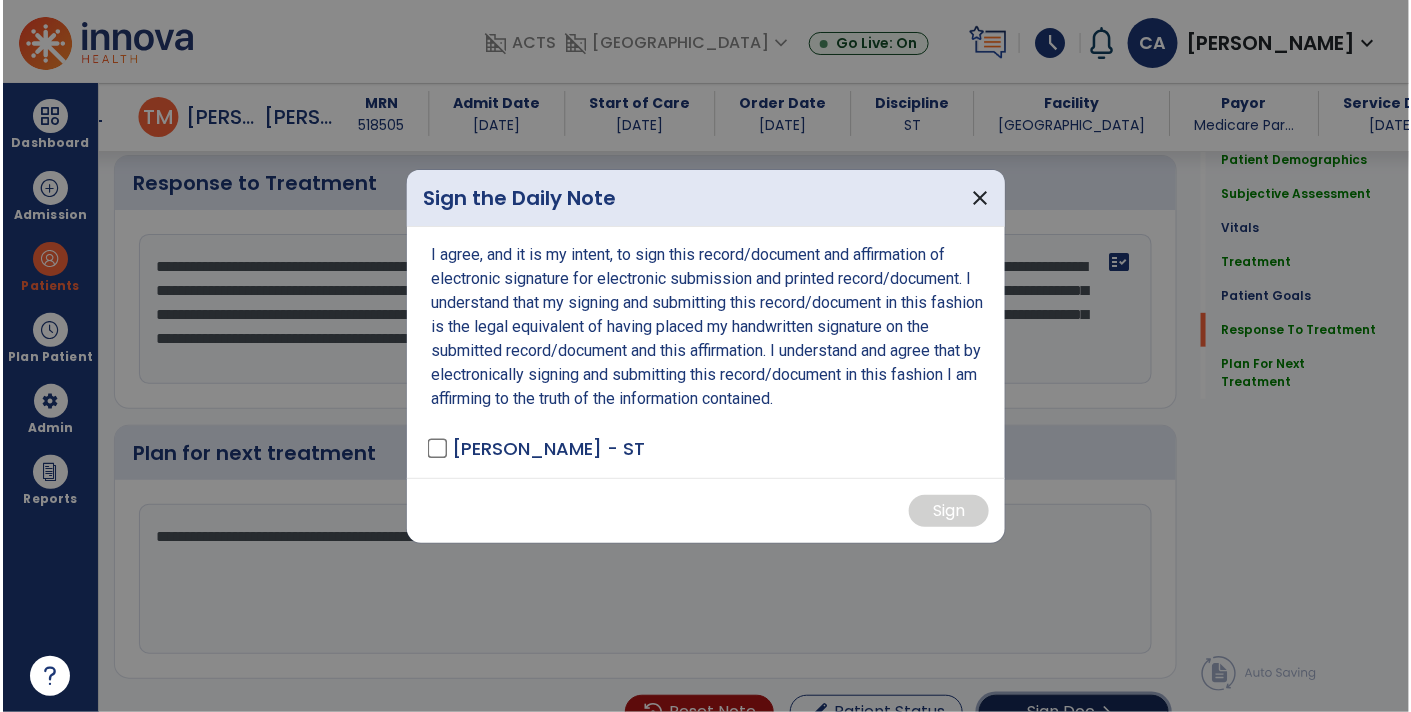 scroll, scrollTop: 2592, scrollLeft: 0, axis: vertical 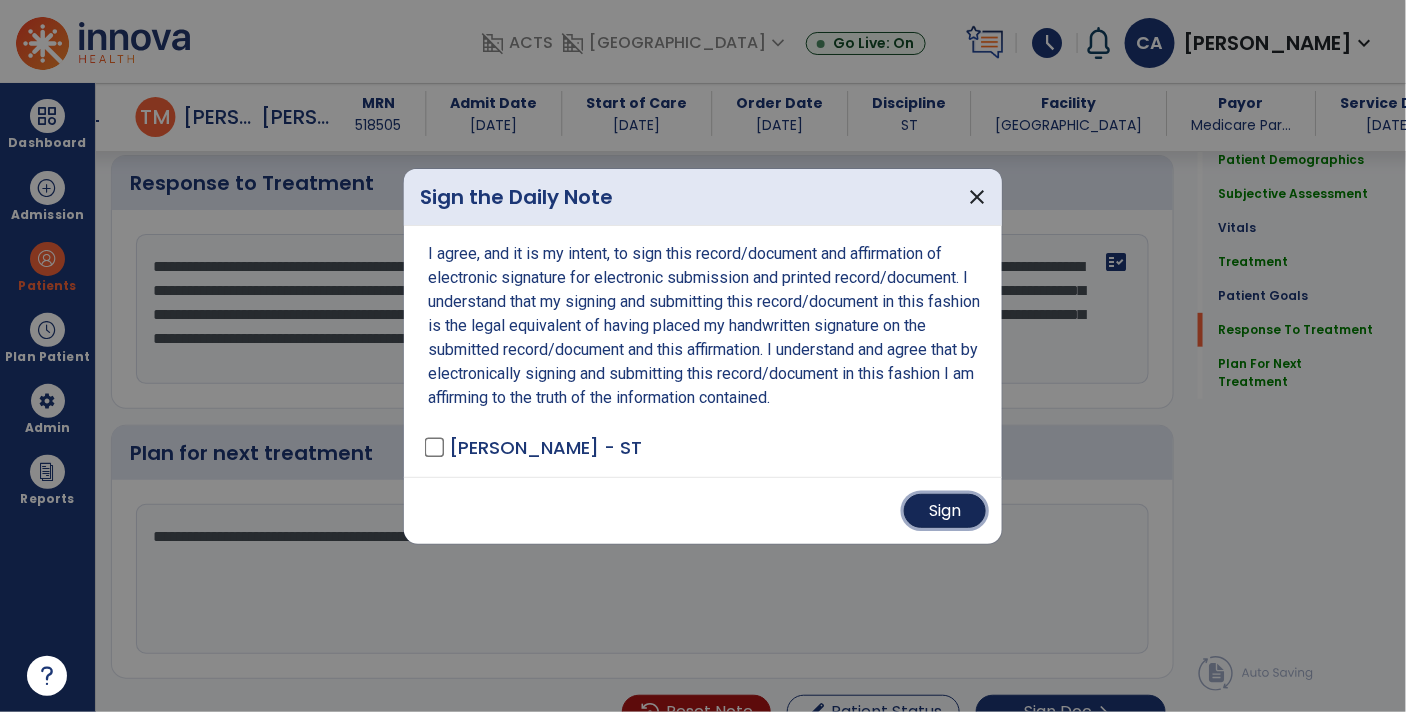 click on "Sign" at bounding box center (945, 511) 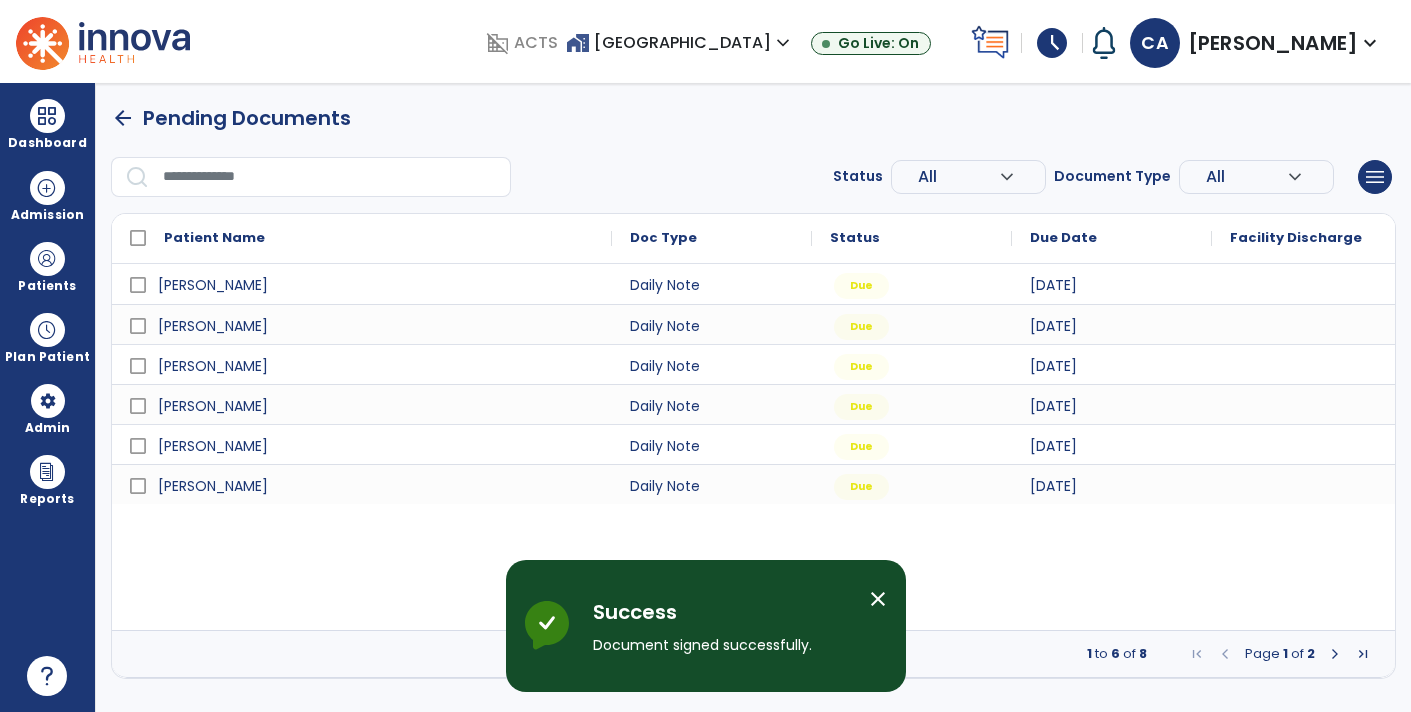 scroll, scrollTop: 0, scrollLeft: 0, axis: both 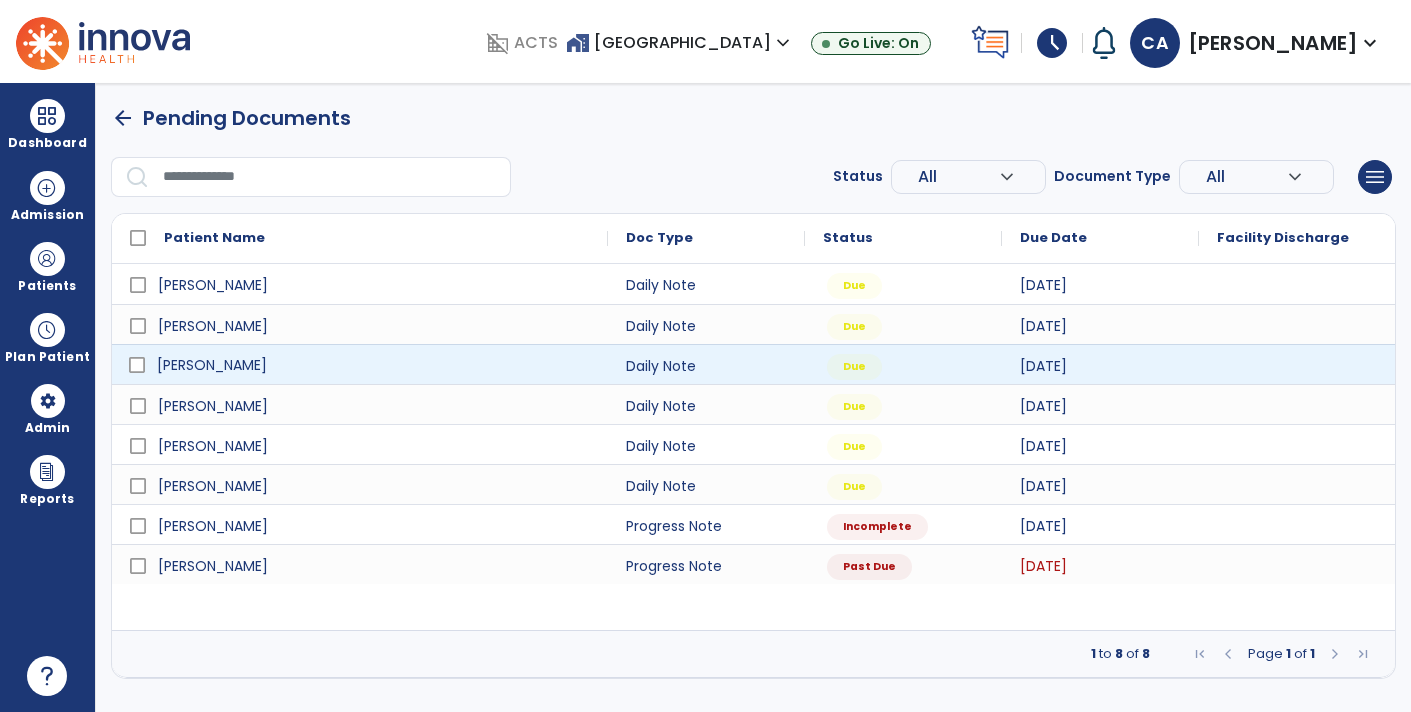 click on "[PERSON_NAME]" at bounding box center (374, 365) 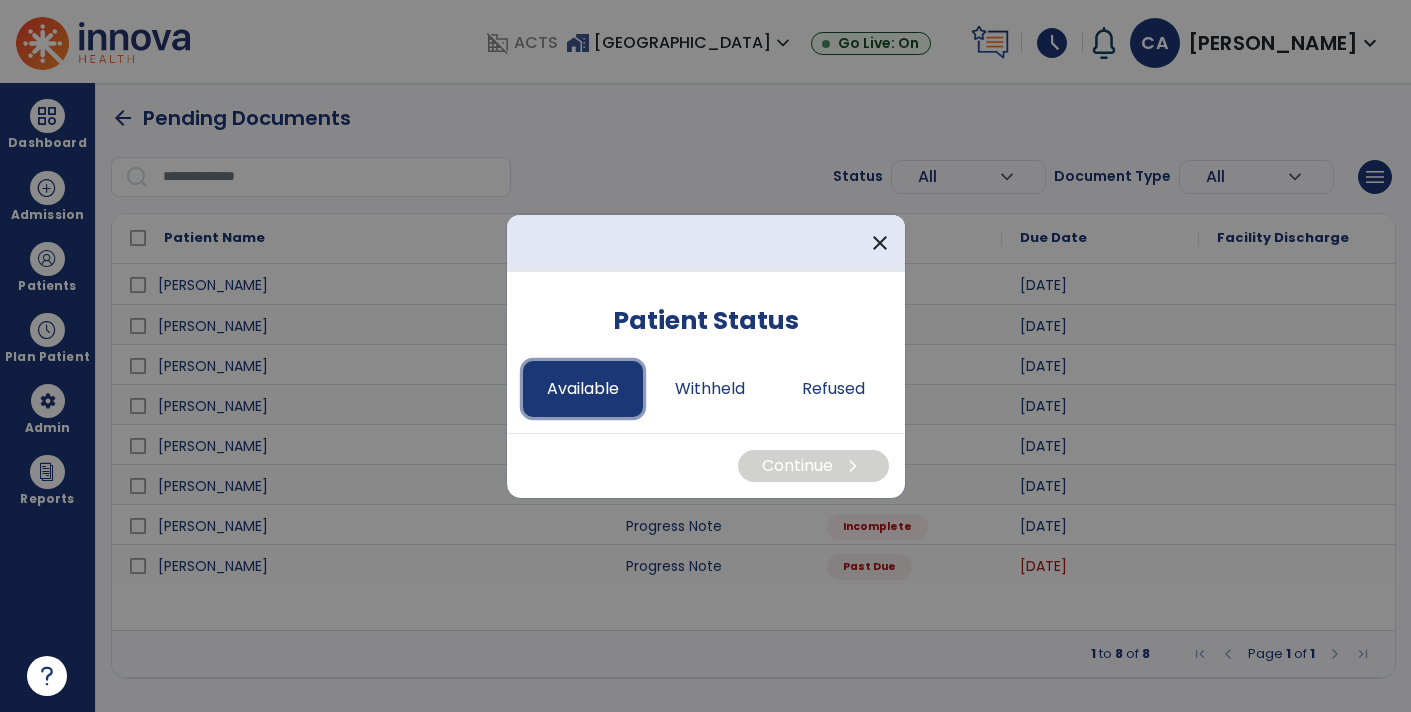 click on "Available" at bounding box center [583, 389] 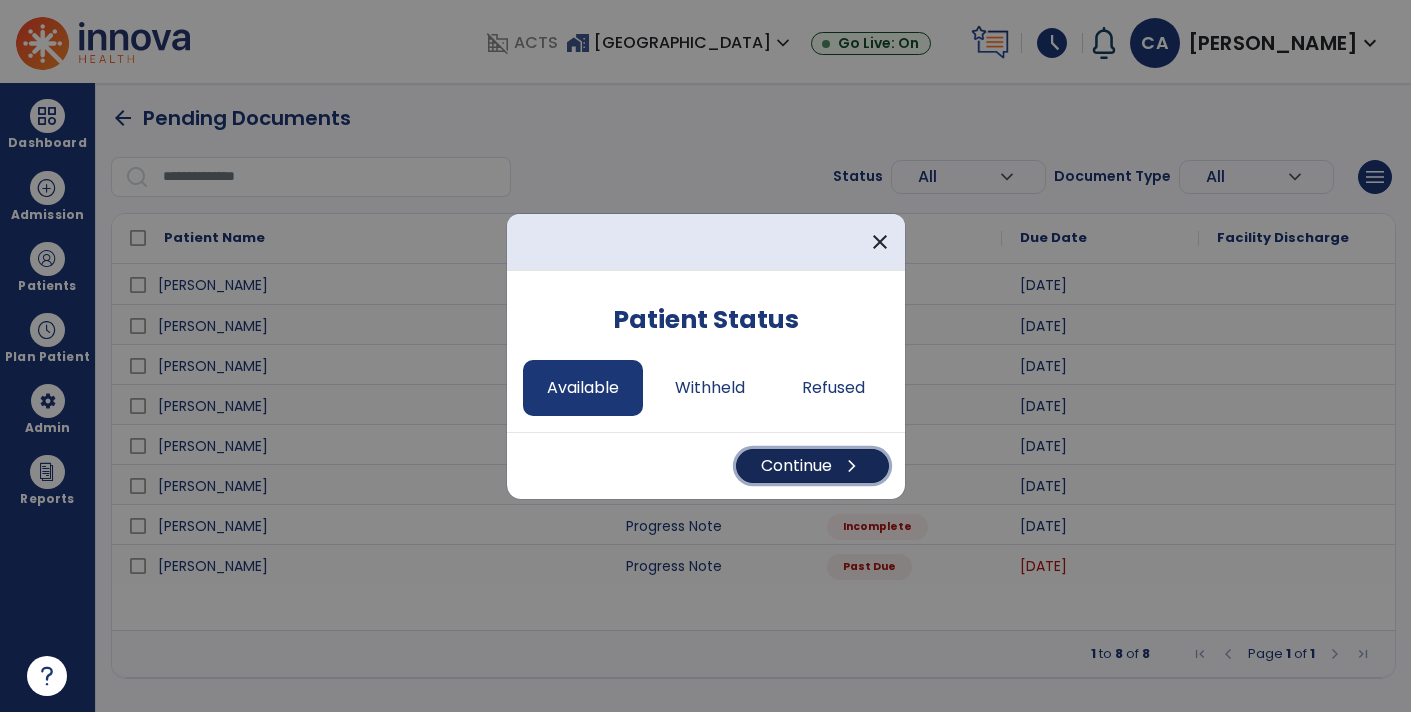 click on "chevron_right" at bounding box center [852, 466] 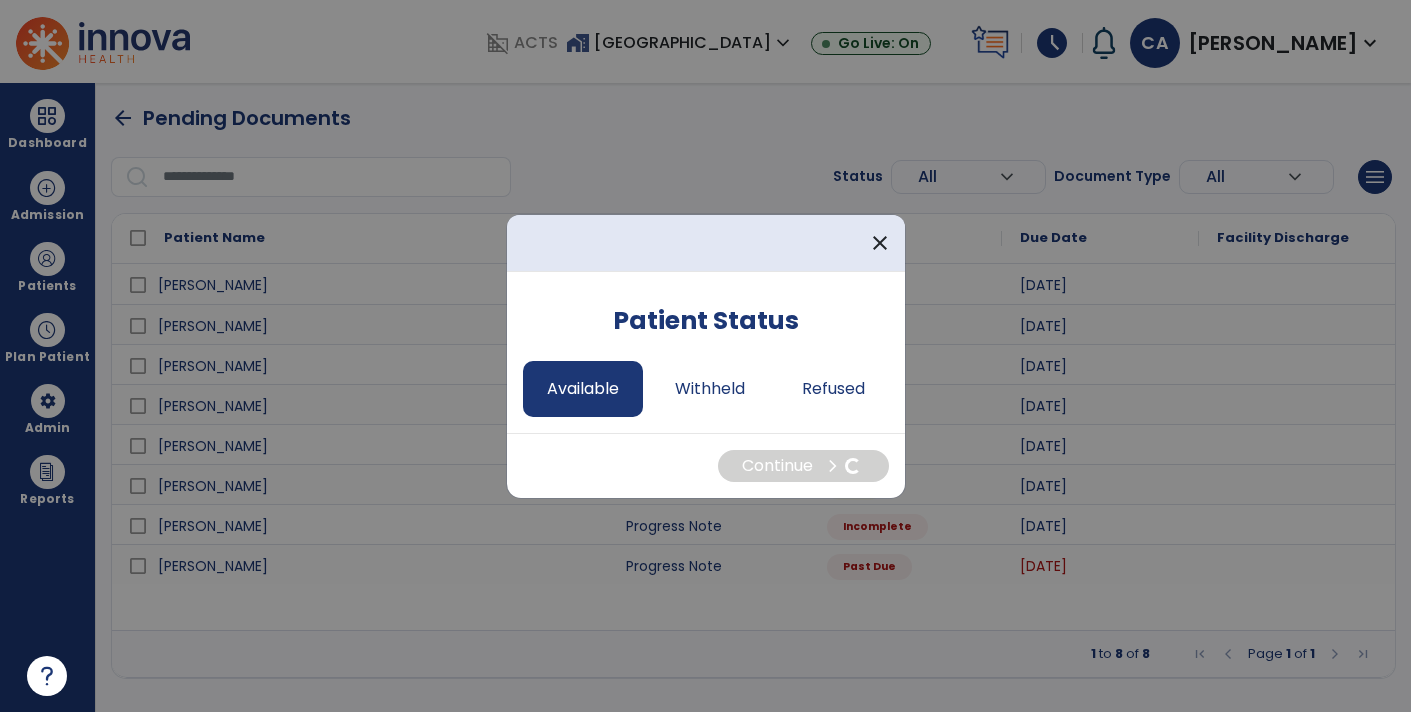 select on "*" 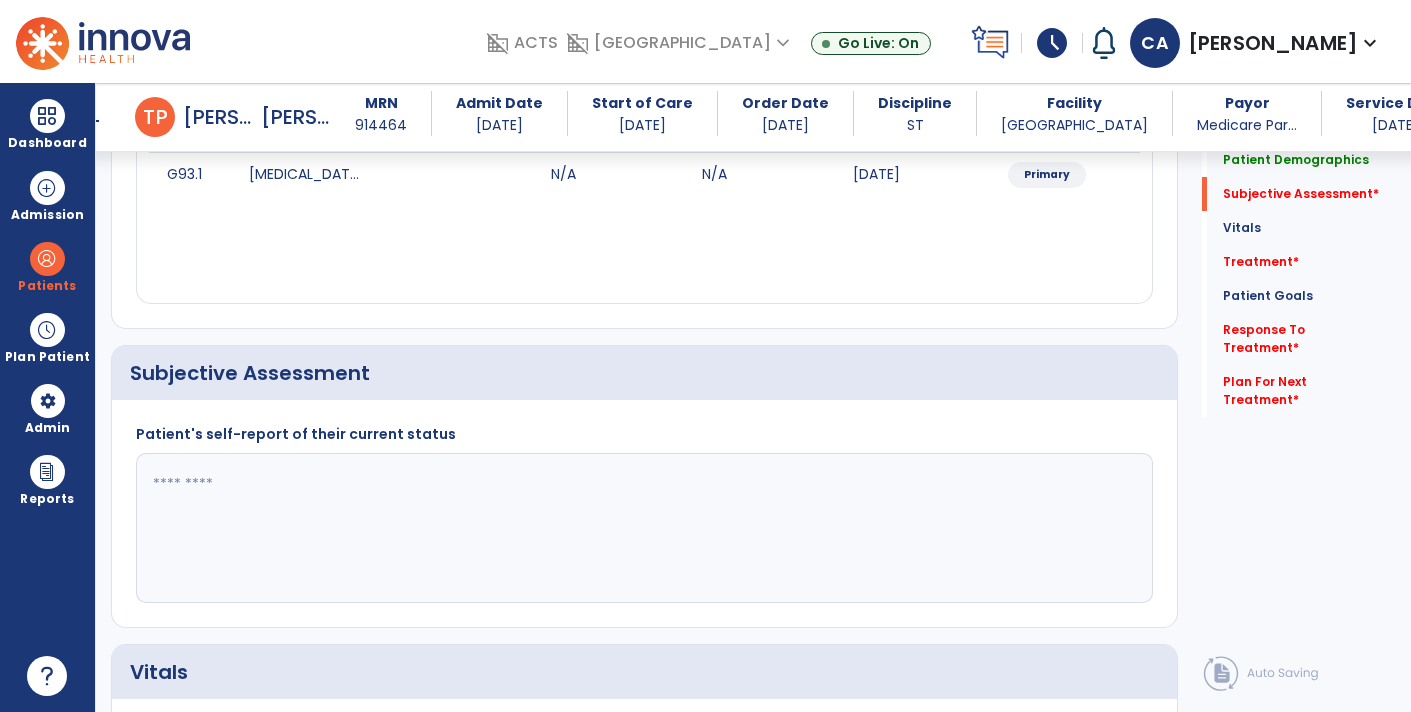 scroll, scrollTop: 293, scrollLeft: 0, axis: vertical 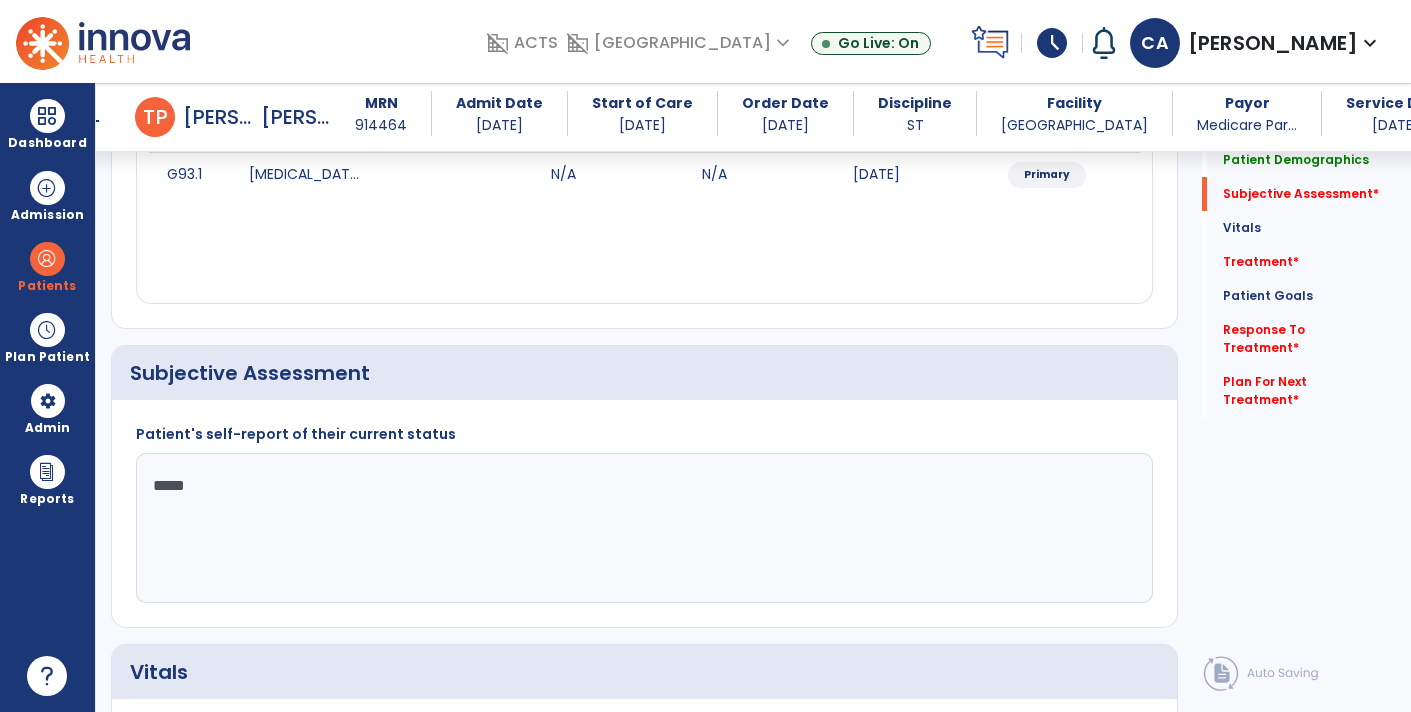 type on "******" 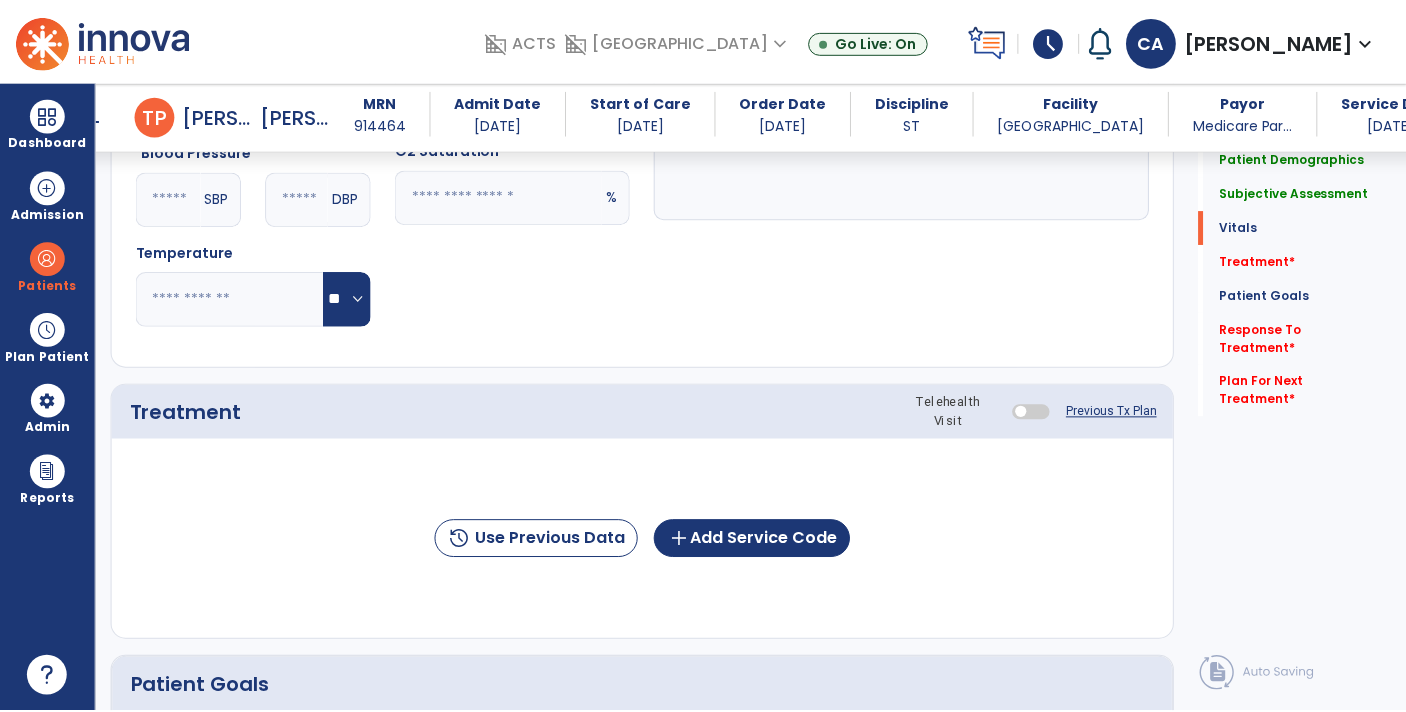 scroll, scrollTop: 976, scrollLeft: 0, axis: vertical 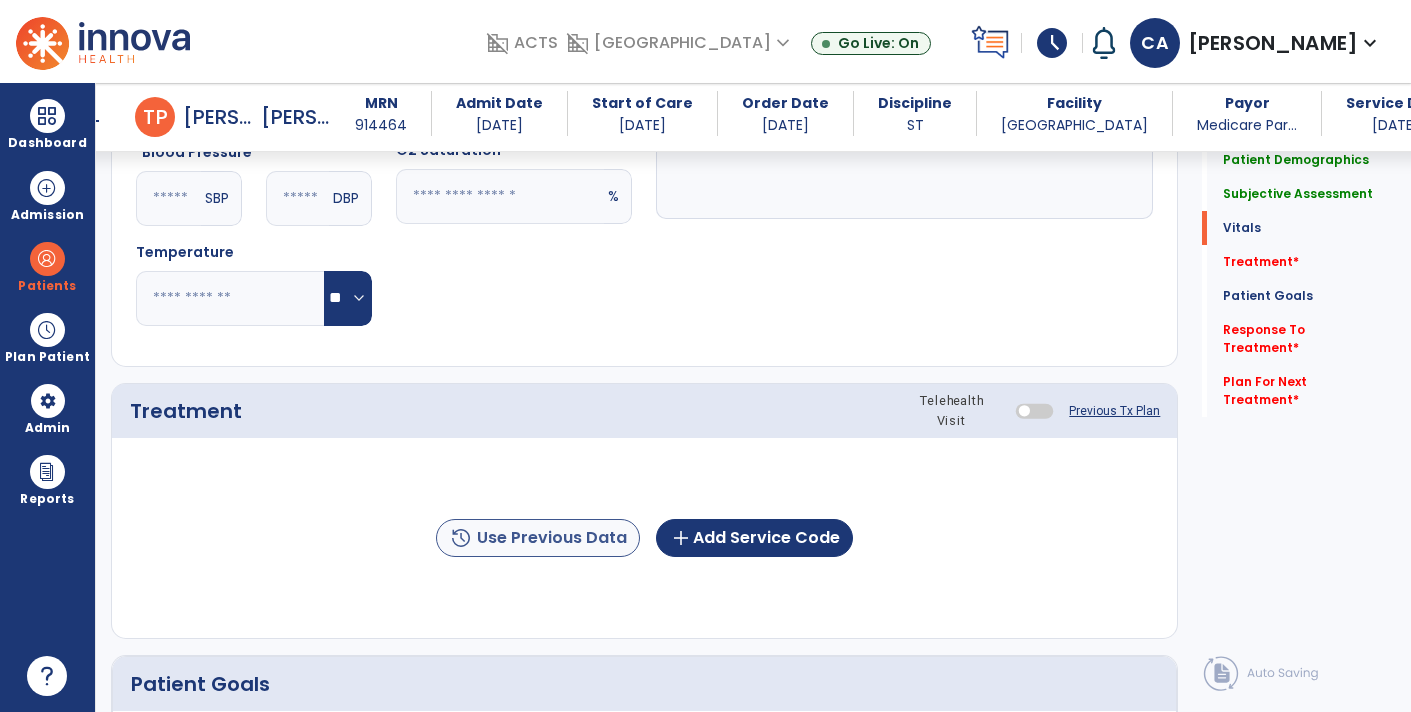 type on "**********" 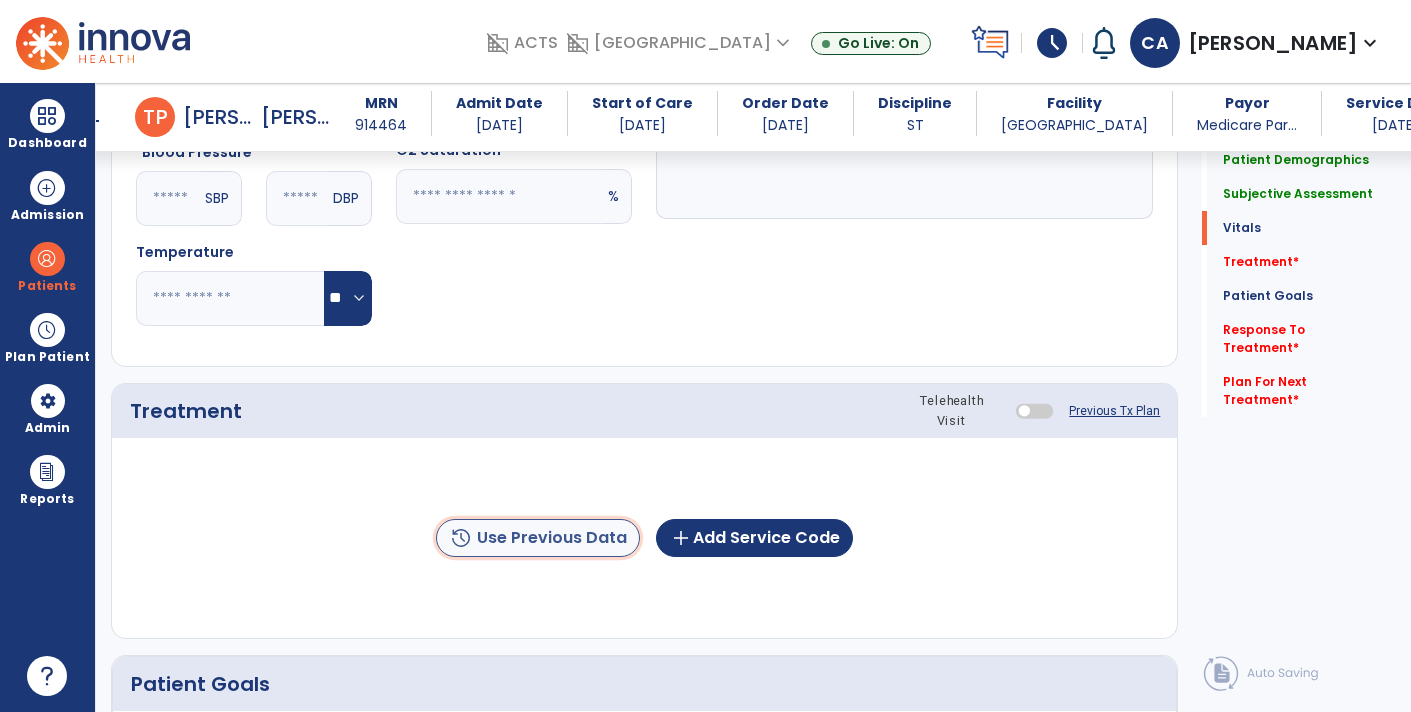 click on "history  Use Previous Data" 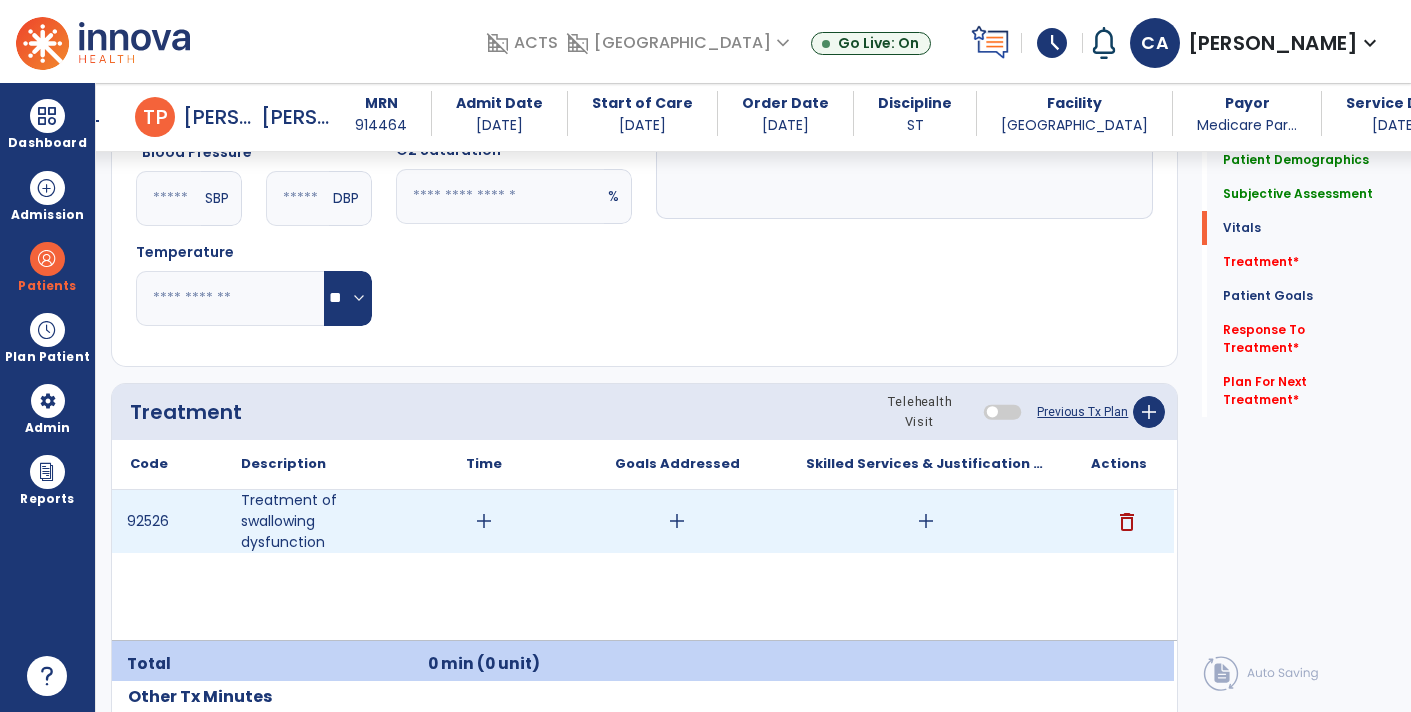 click on "add" at bounding box center [484, 521] 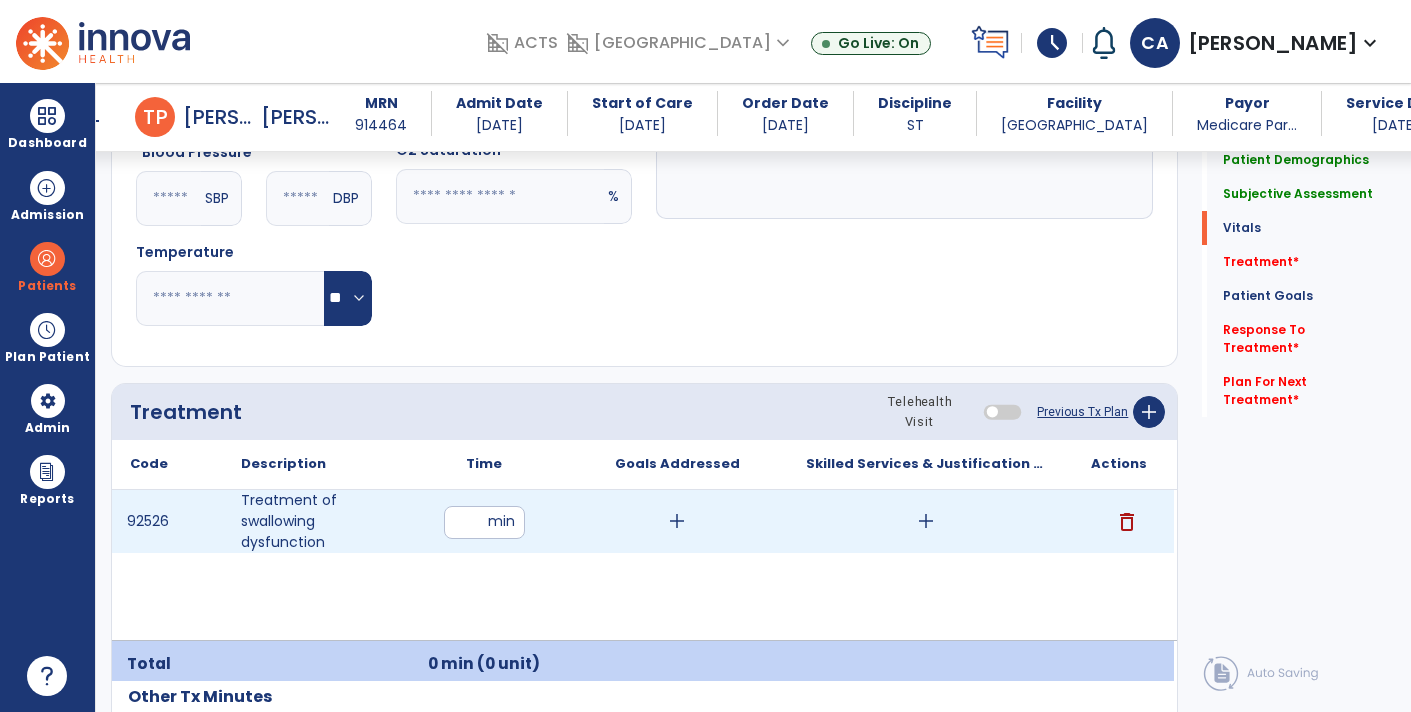 type on "**" 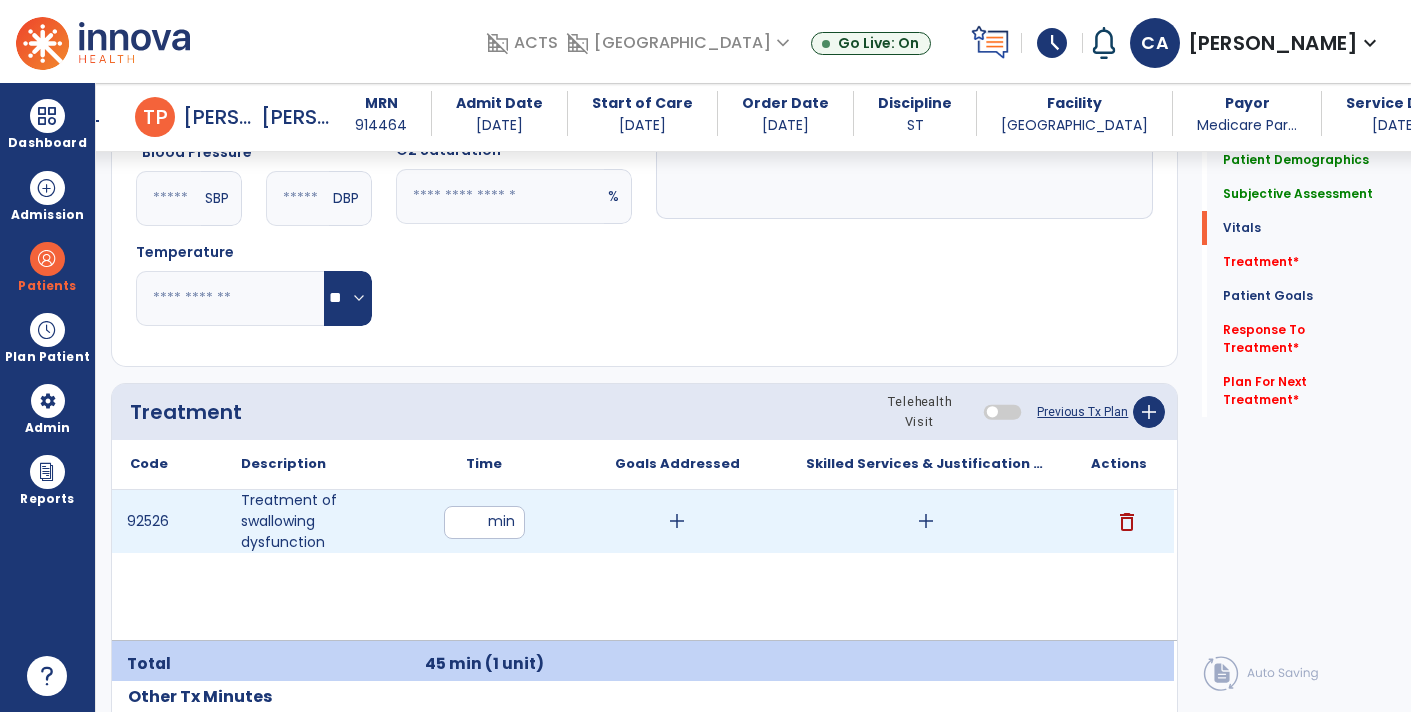 click on "add" at bounding box center (926, 521) 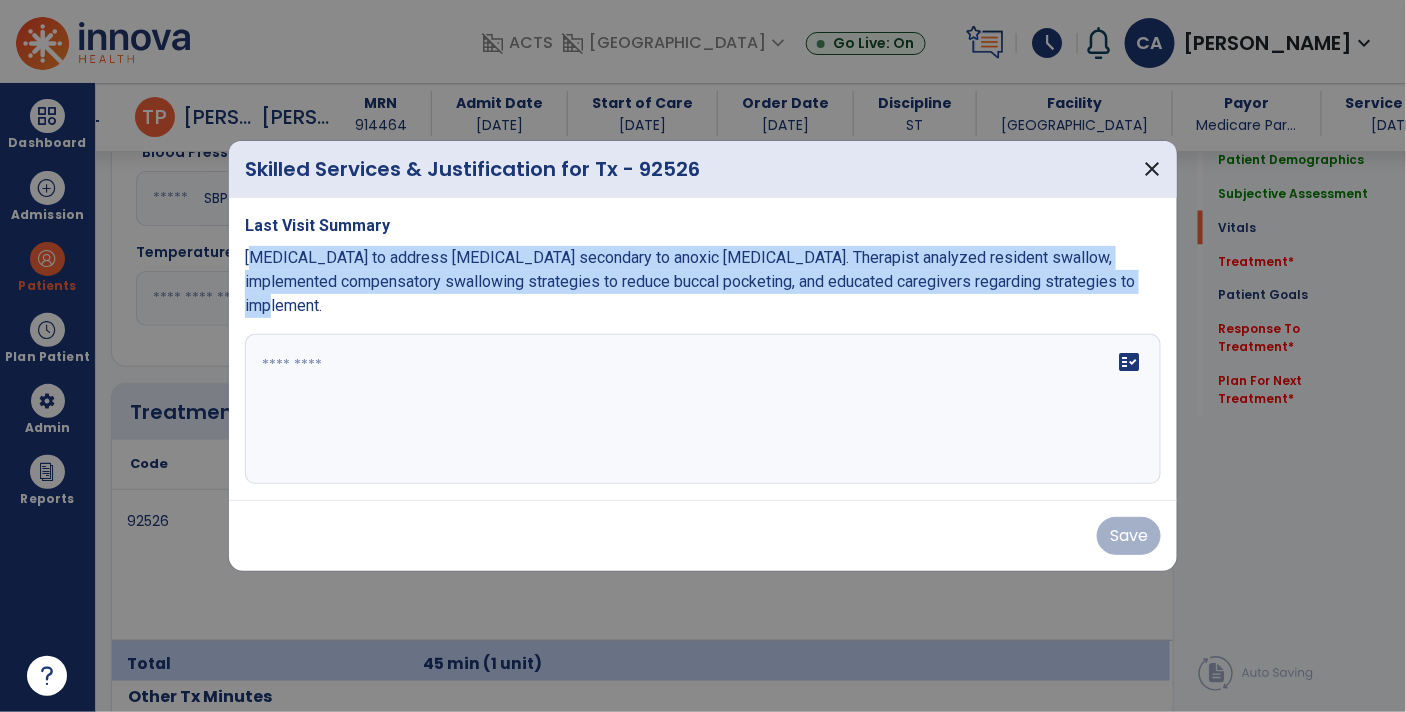 drag, startPoint x: 1133, startPoint y: 301, endPoint x: 251, endPoint y: 271, distance: 882.5101 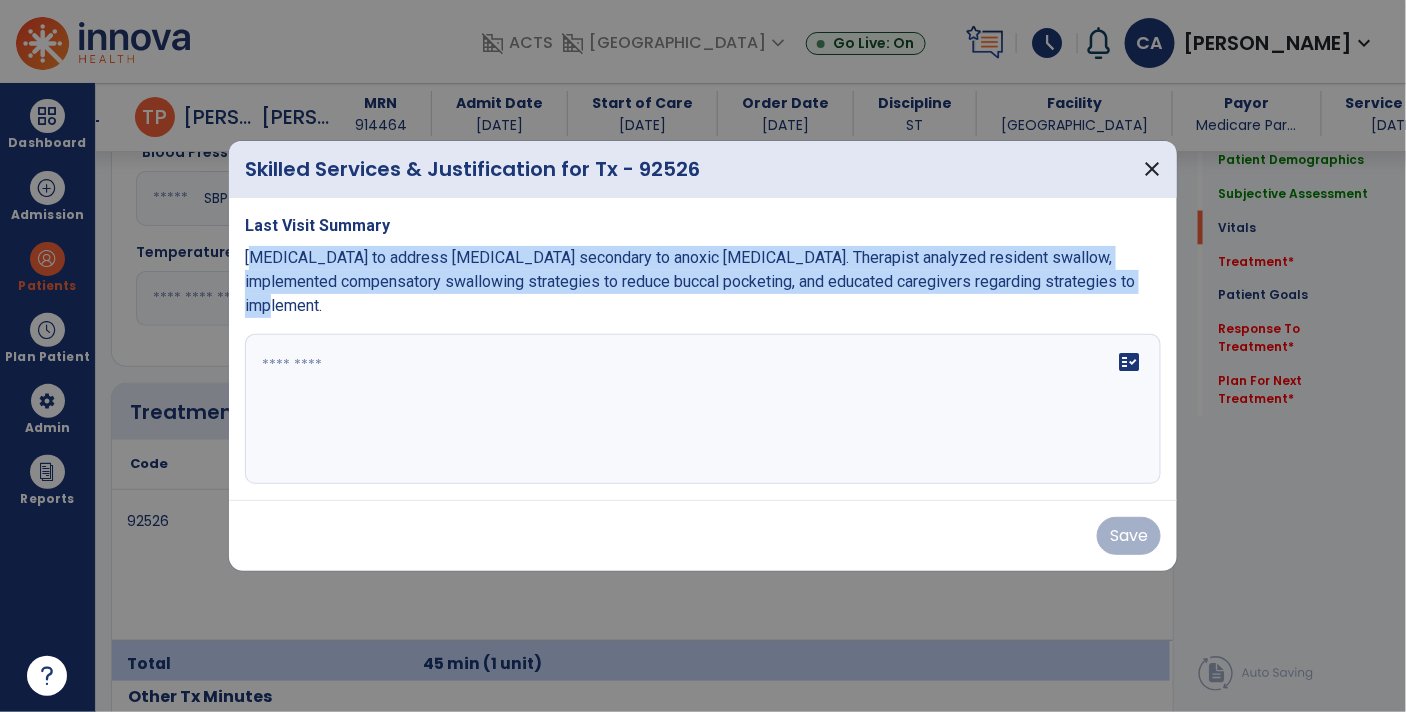 click on "[MEDICAL_DATA] to address [MEDICAL_DATA] secondary to anoxic [MEDICAL_DATA]. Therapist analyzed resident swallow, implemented compensatory swallowing strategies to reduce buccal pocketing, and educated caregivers regarding strategies to implement." at bounding box center (703, 282) 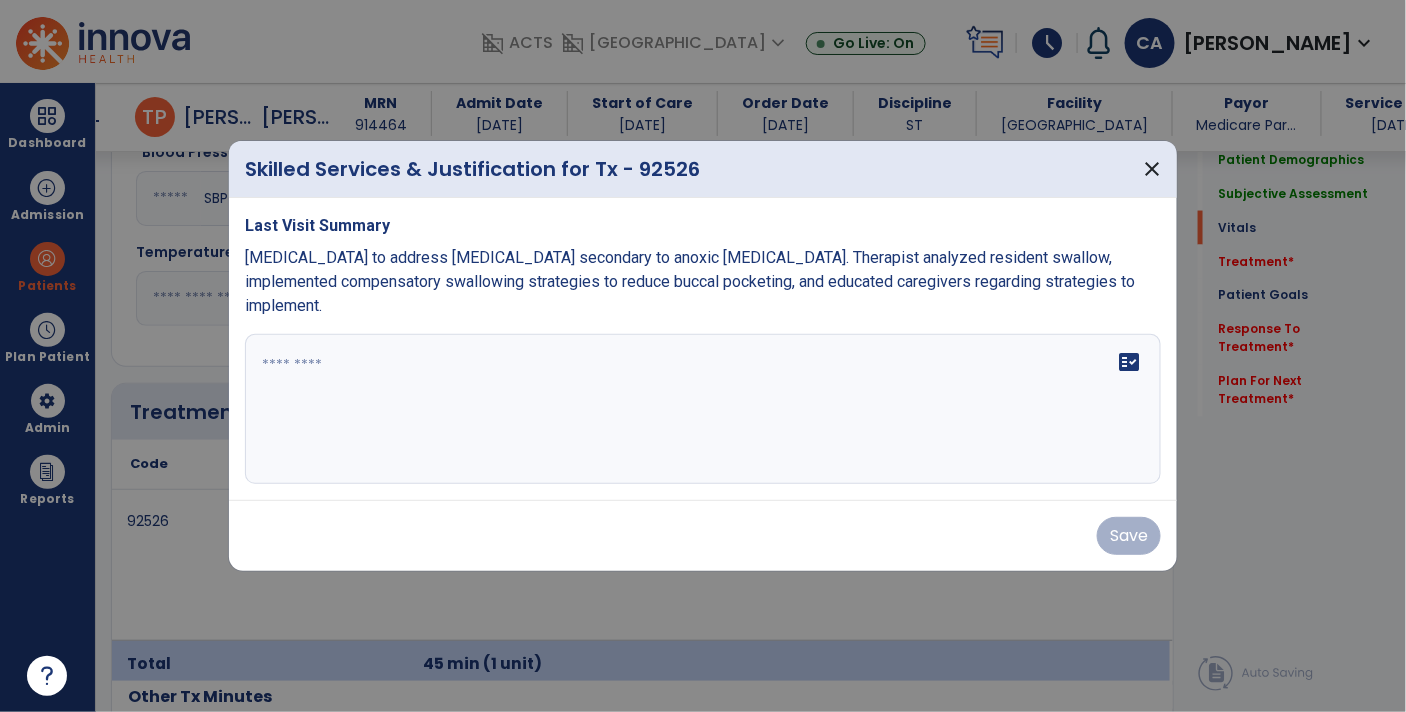 paste on "**********" 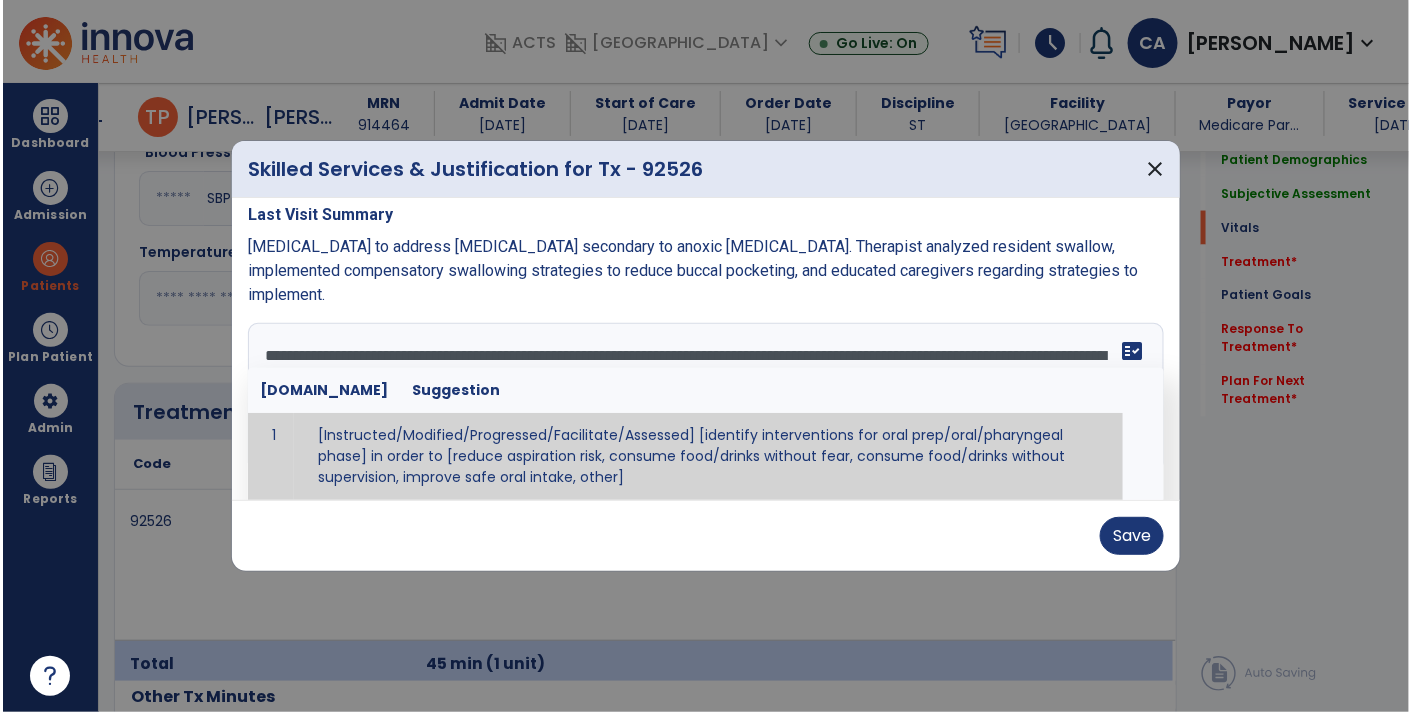 scroll, scrollTop: 0, scrollLeft: 0, axis: both 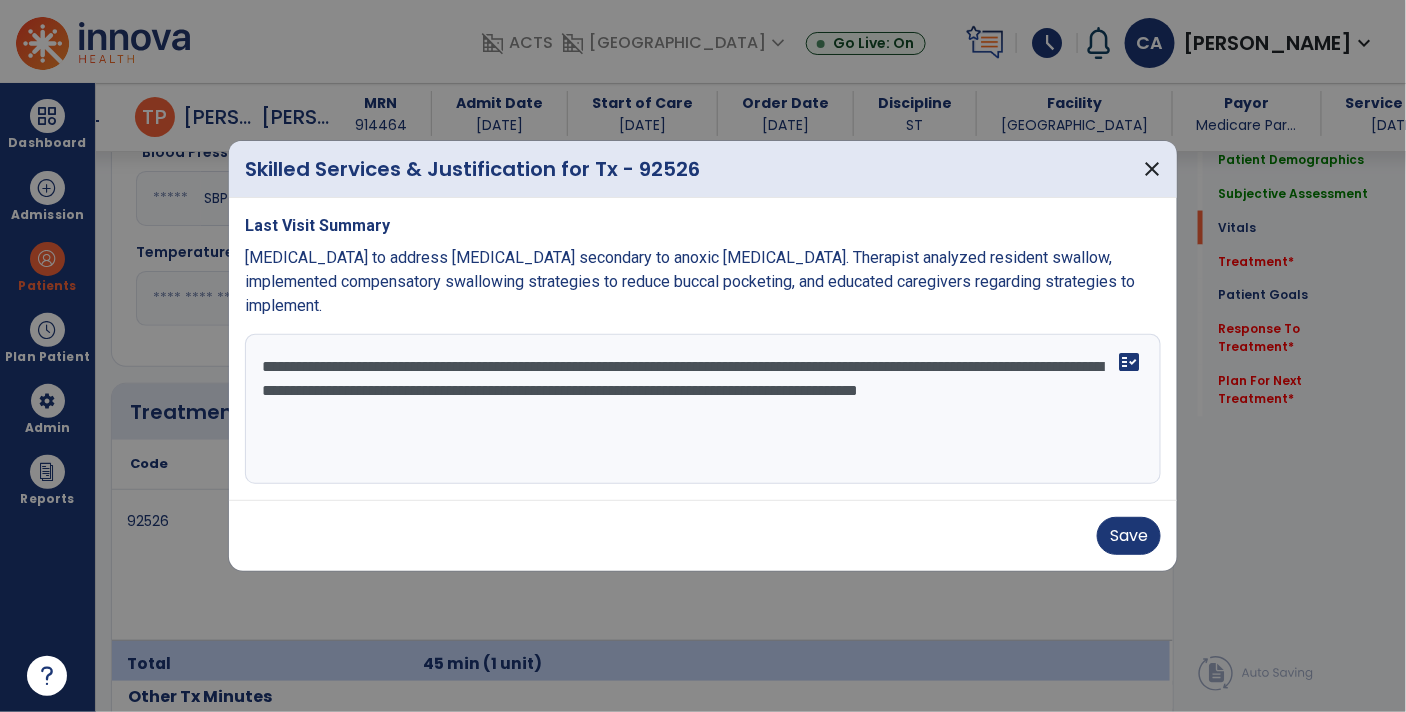 click on "**********" at bounding box center [703, 409] 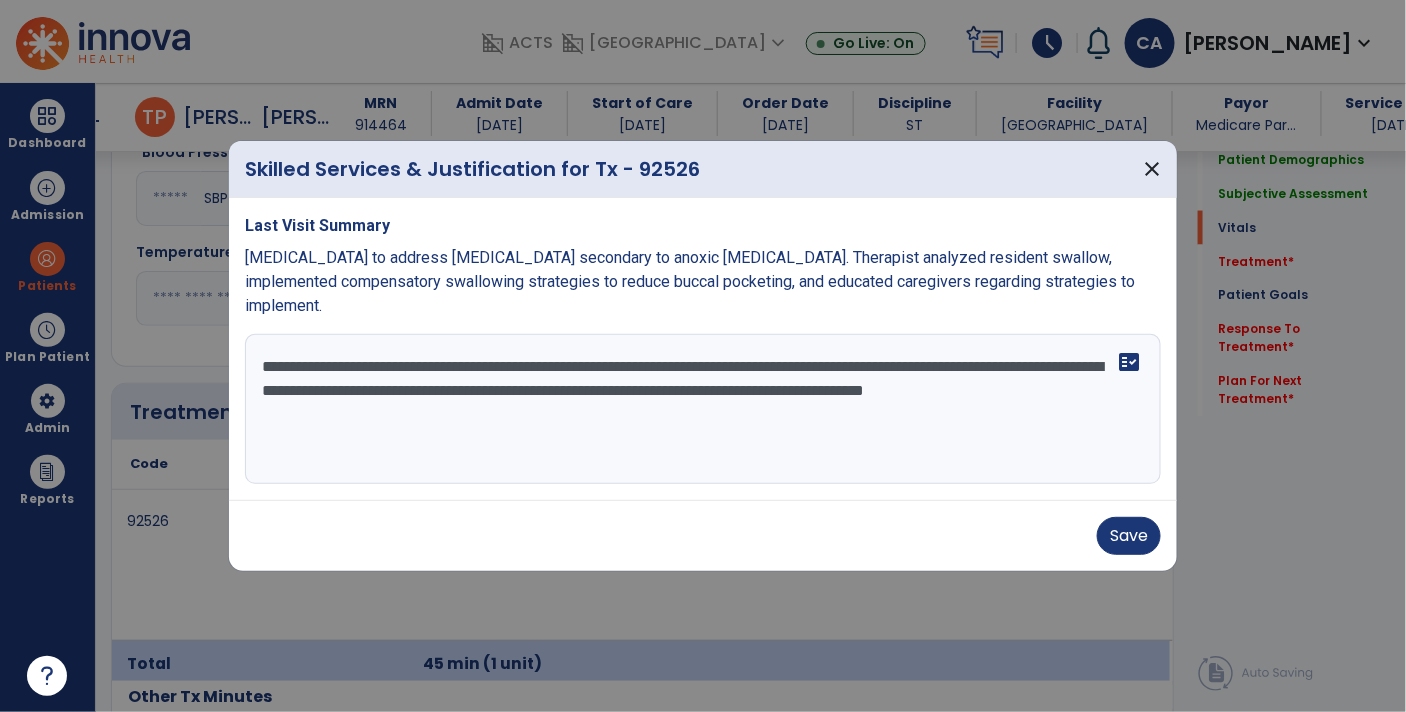 type on "**********" 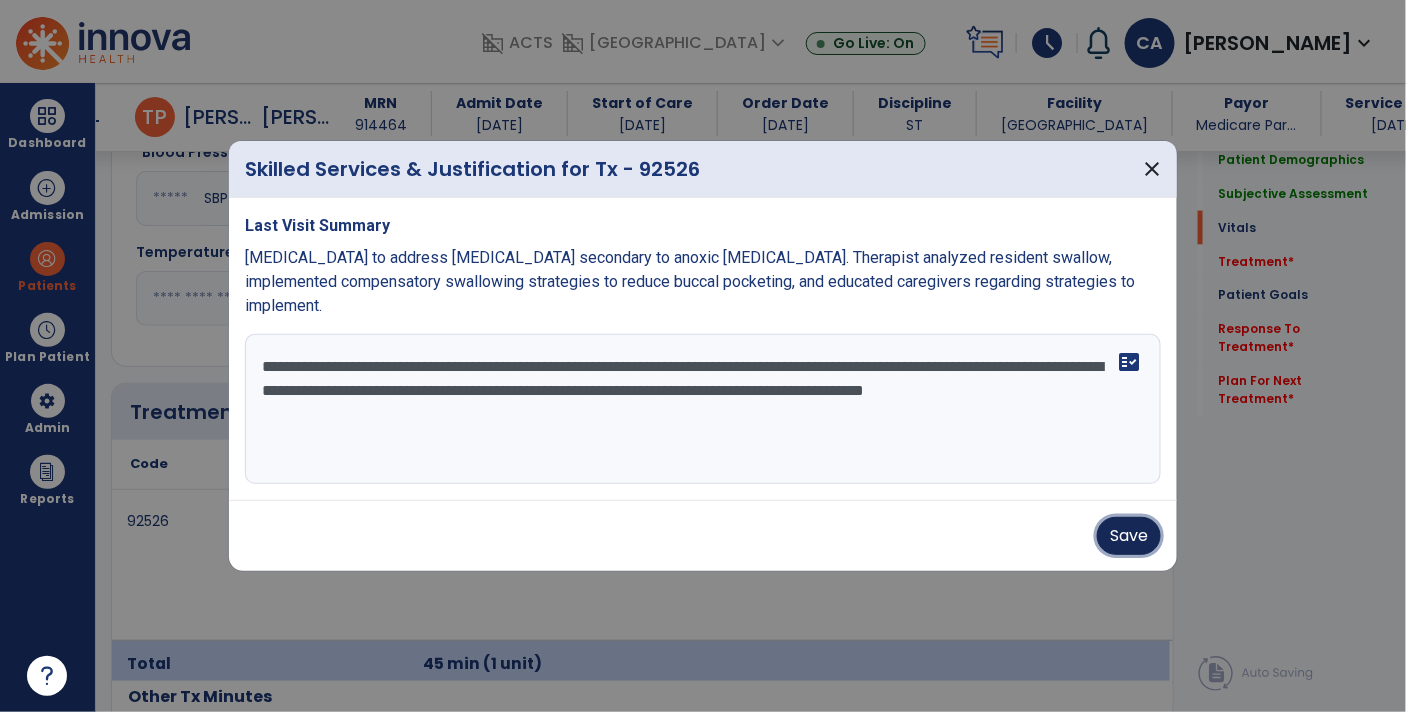 click on "Save" at bounding box center (1129, 536) 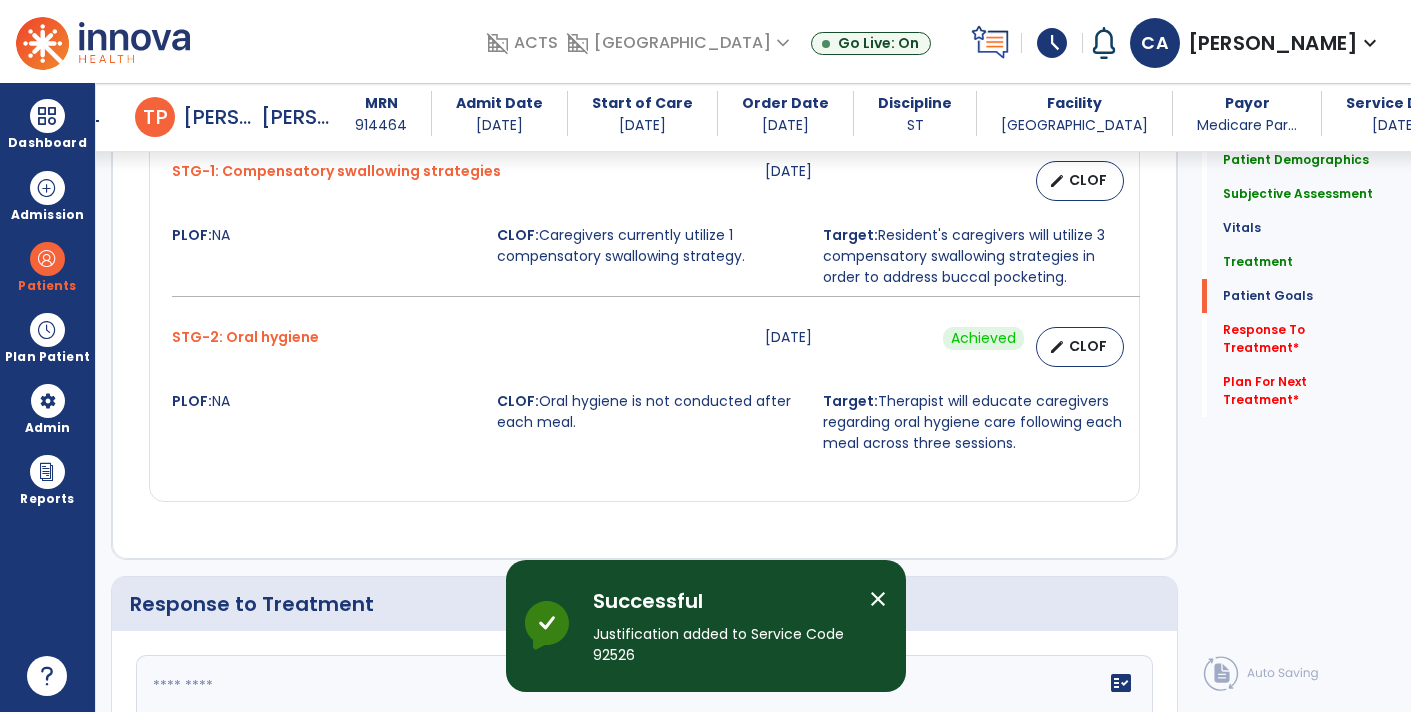 scroll, scrollTop: 2418, scrollLeft: 0, axis: vertical 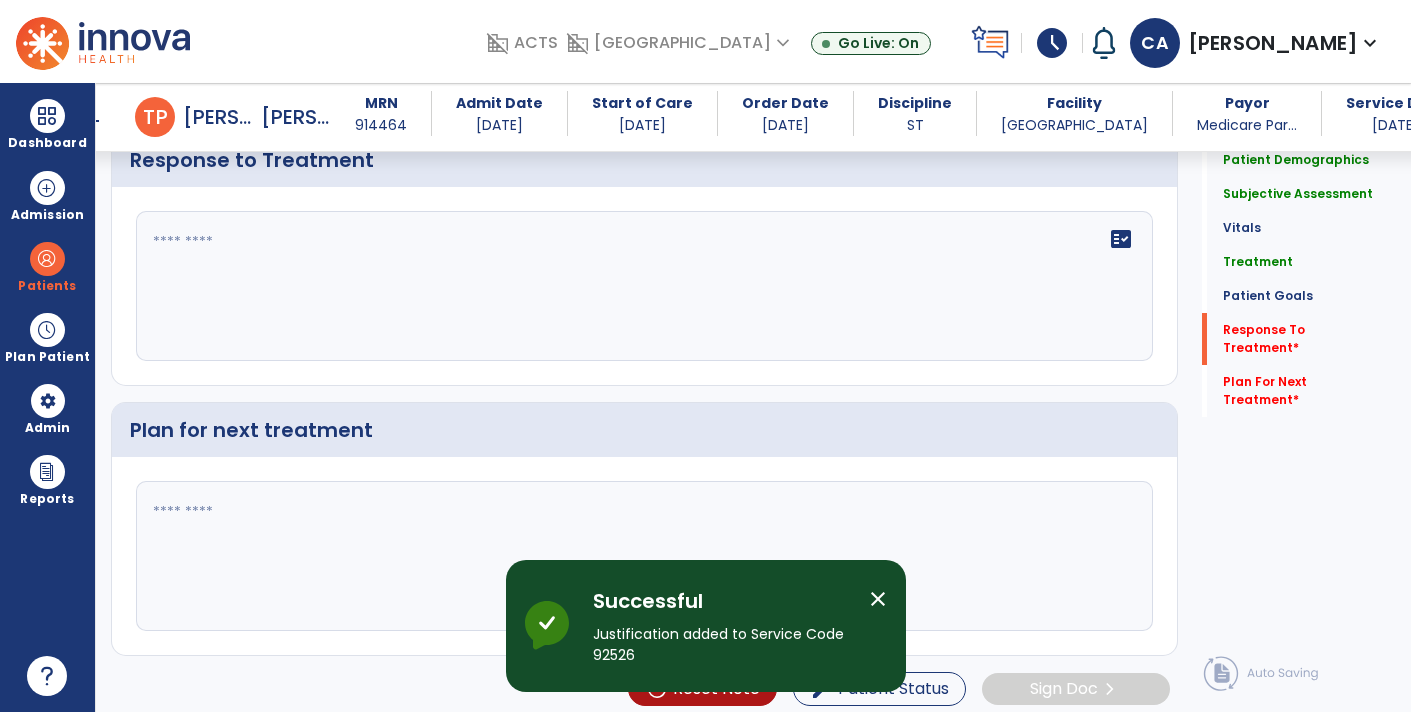 click 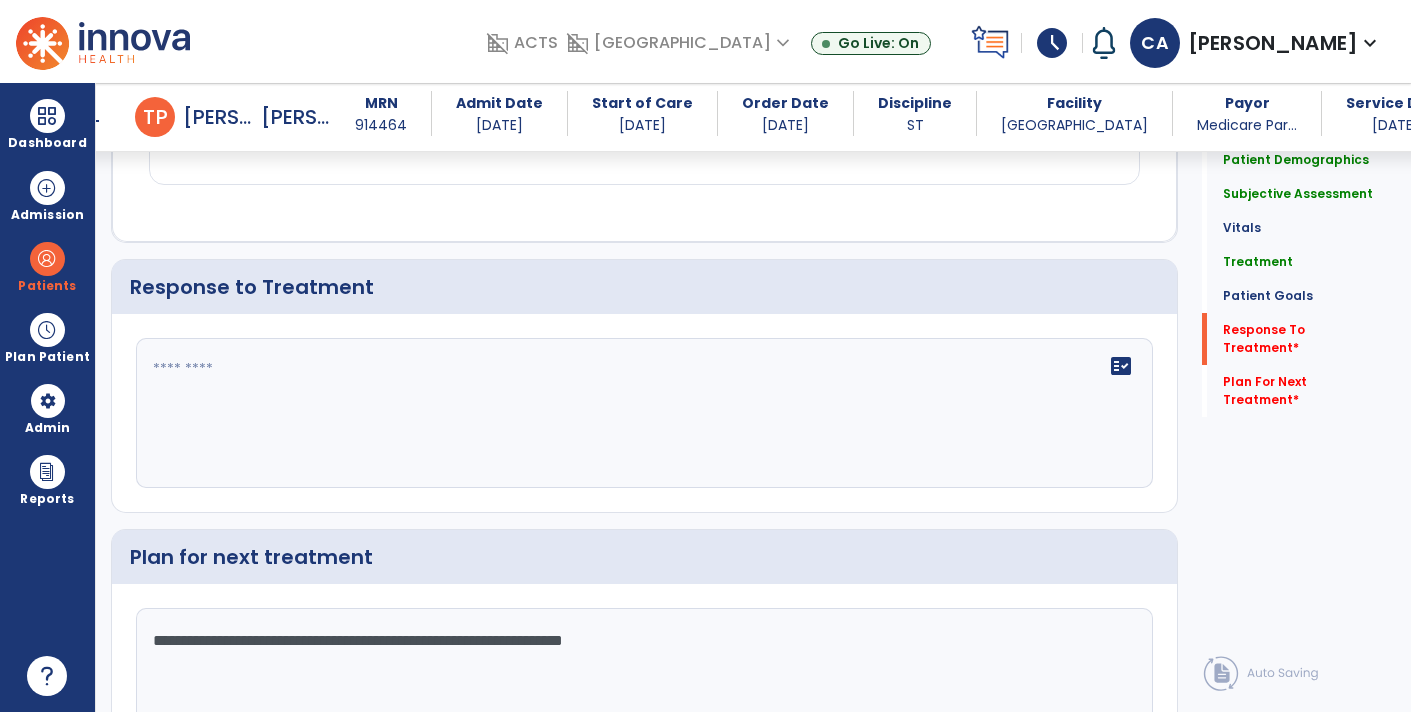 scroll, scrollTop: 2290, scrollLeft: 0, axis: vertical 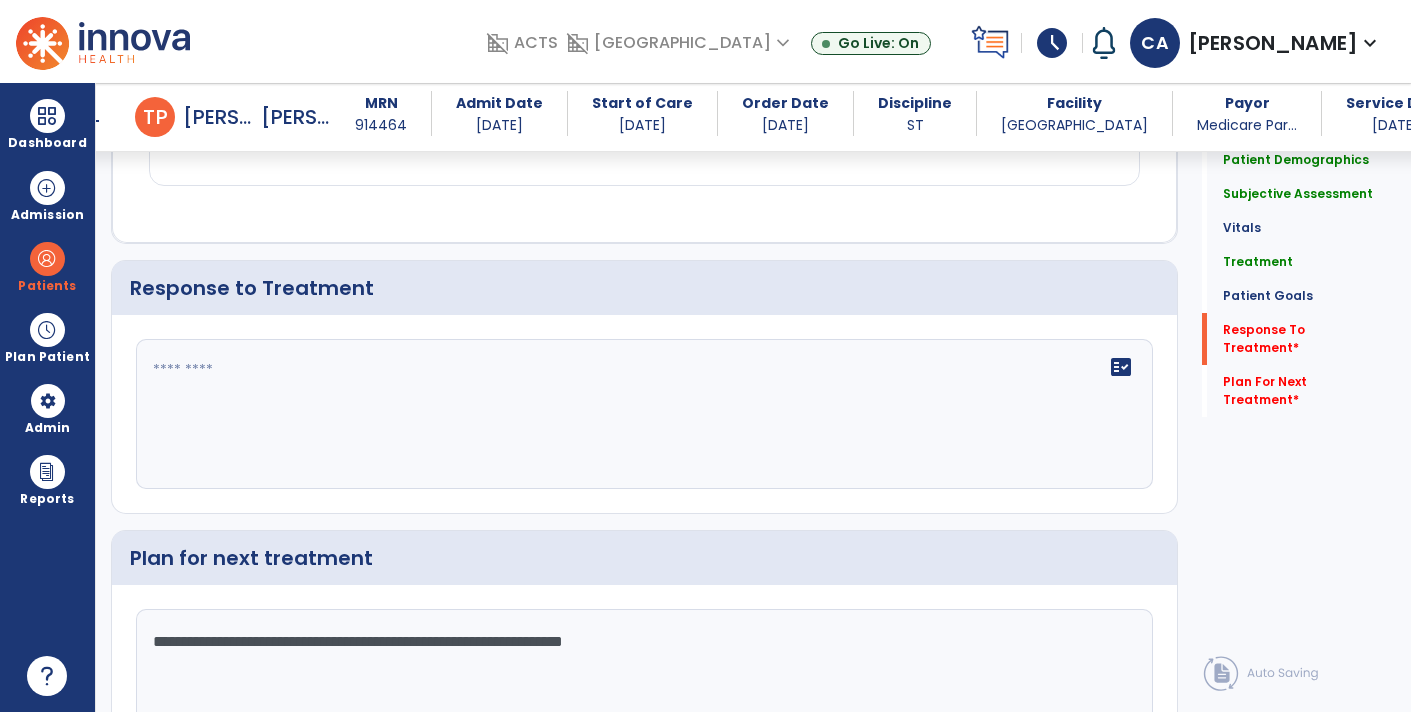 type on "**********" 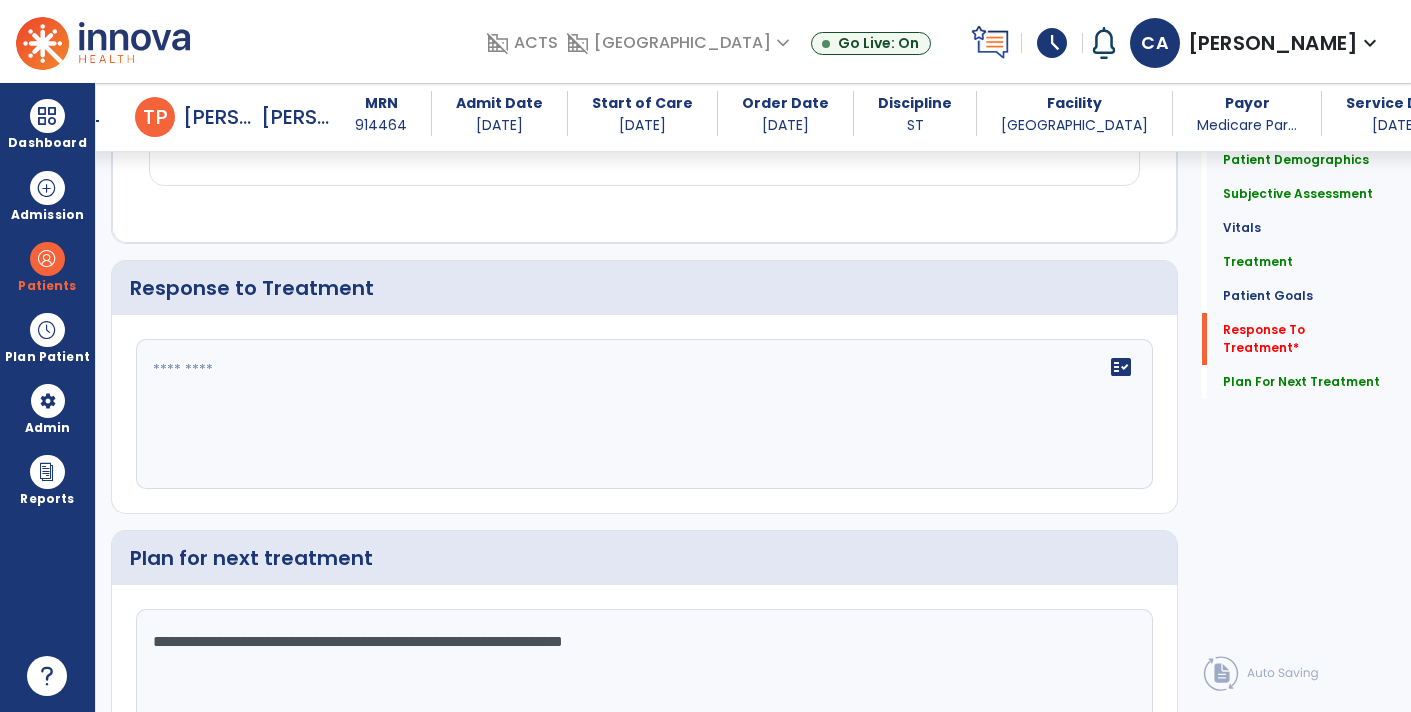 click on "fact_check" 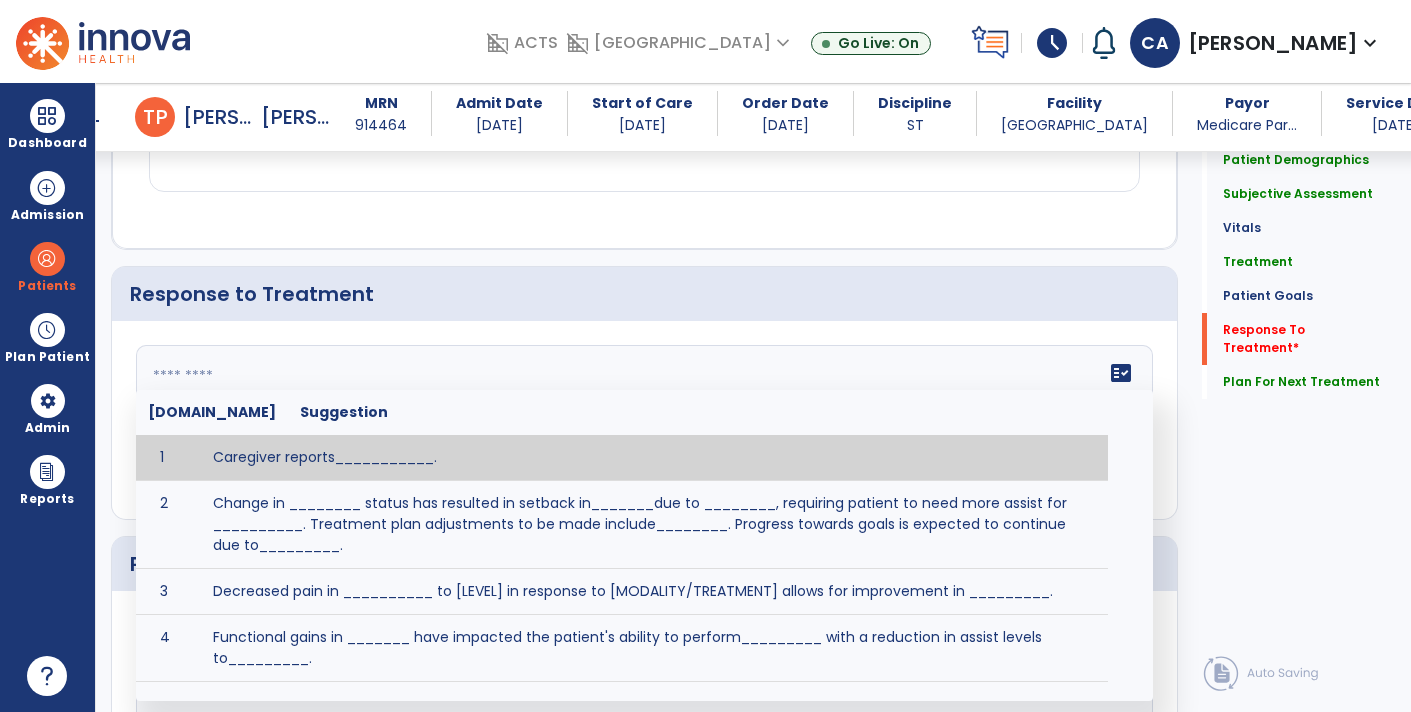 scroll, scrollTop: 2281, scrollLeft: 0, axis: vertical 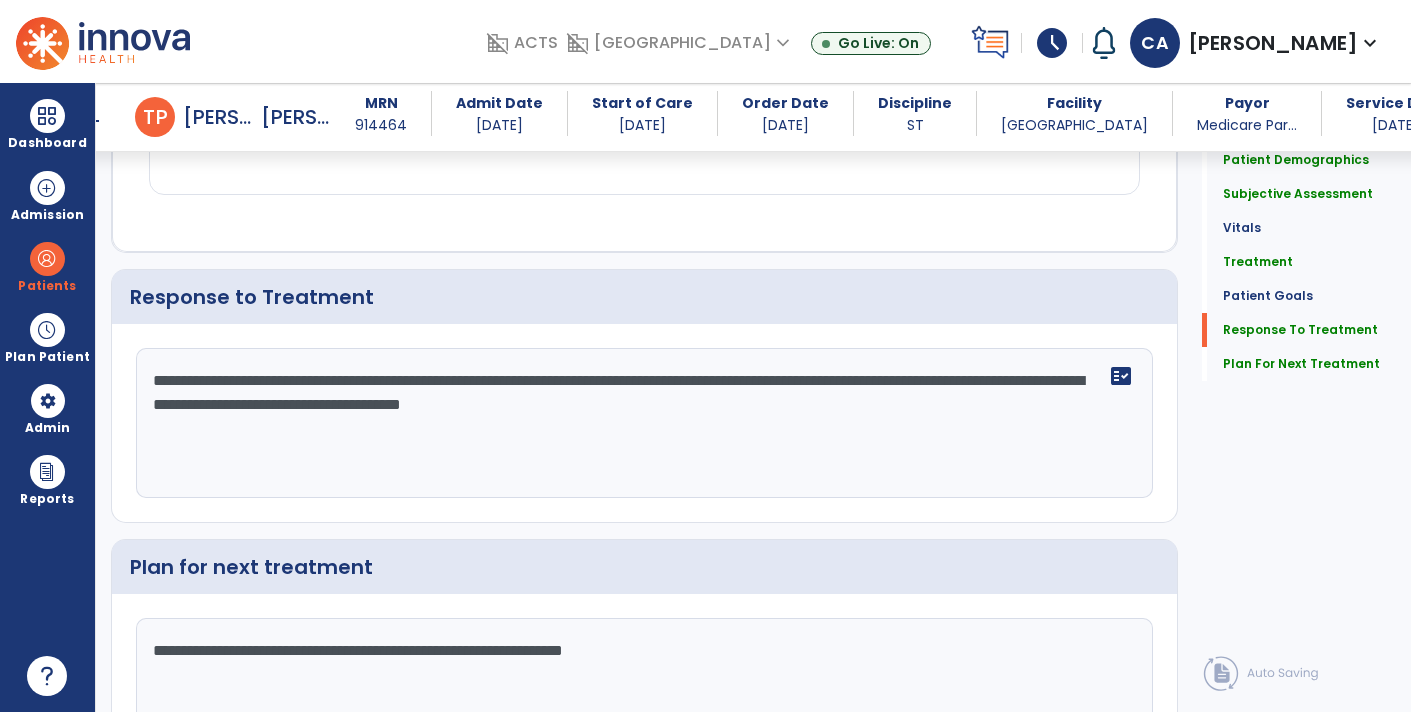 click on "**********" 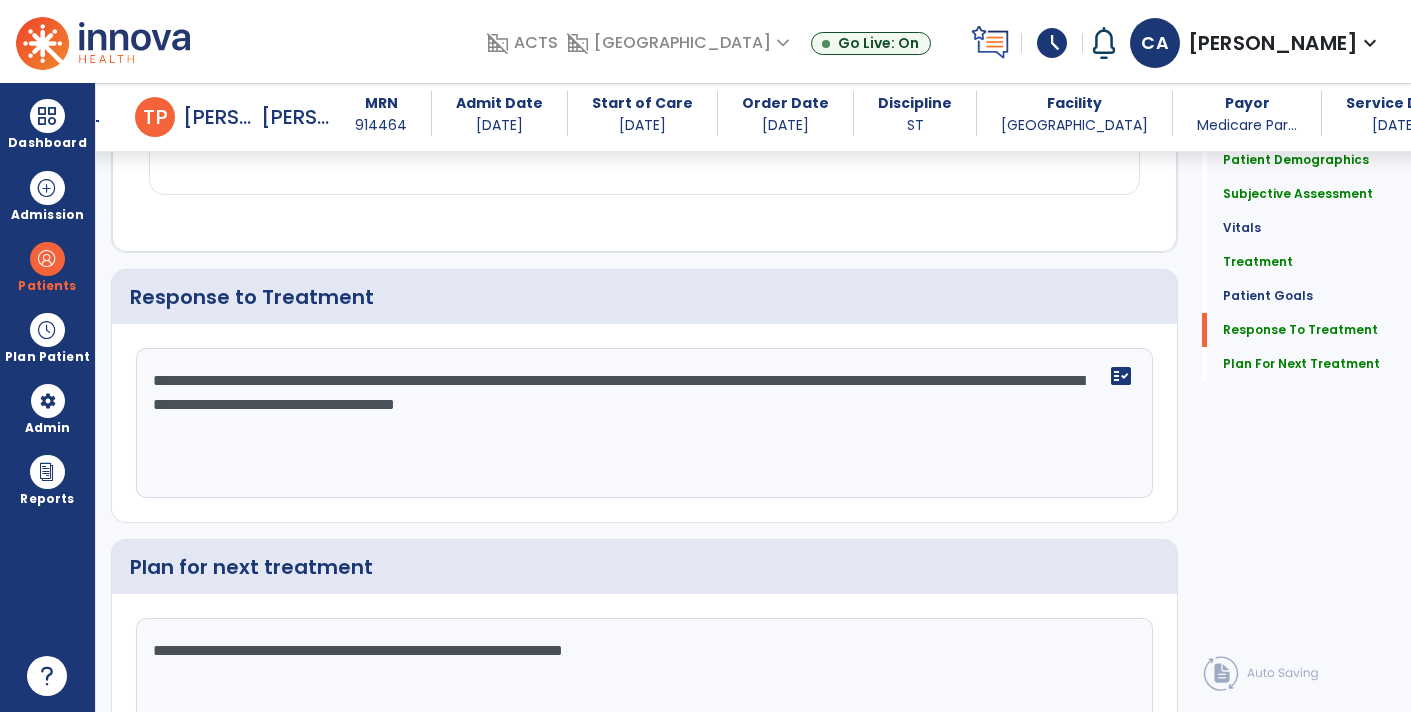 click on "**********" 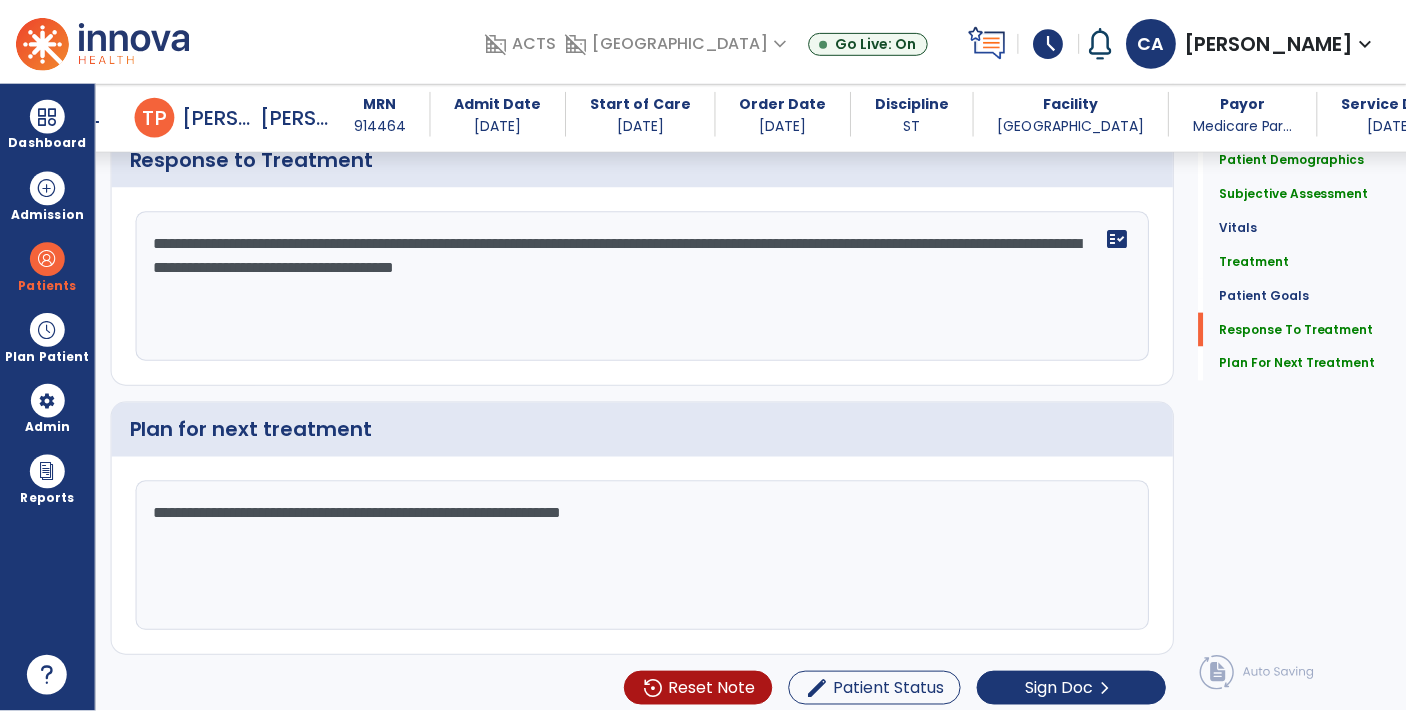 scroll, scrollTop: 2400, scrollLeft: 0, axis: vertical 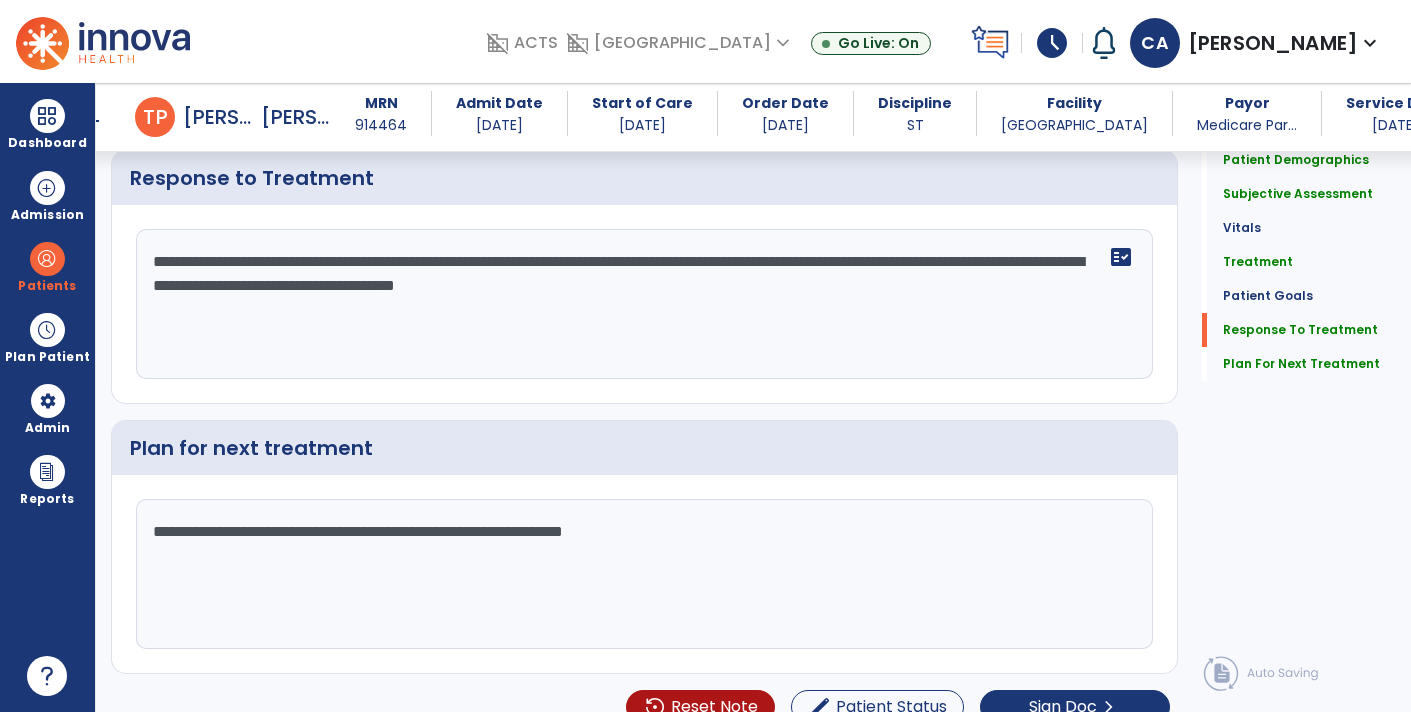 click on "**********" 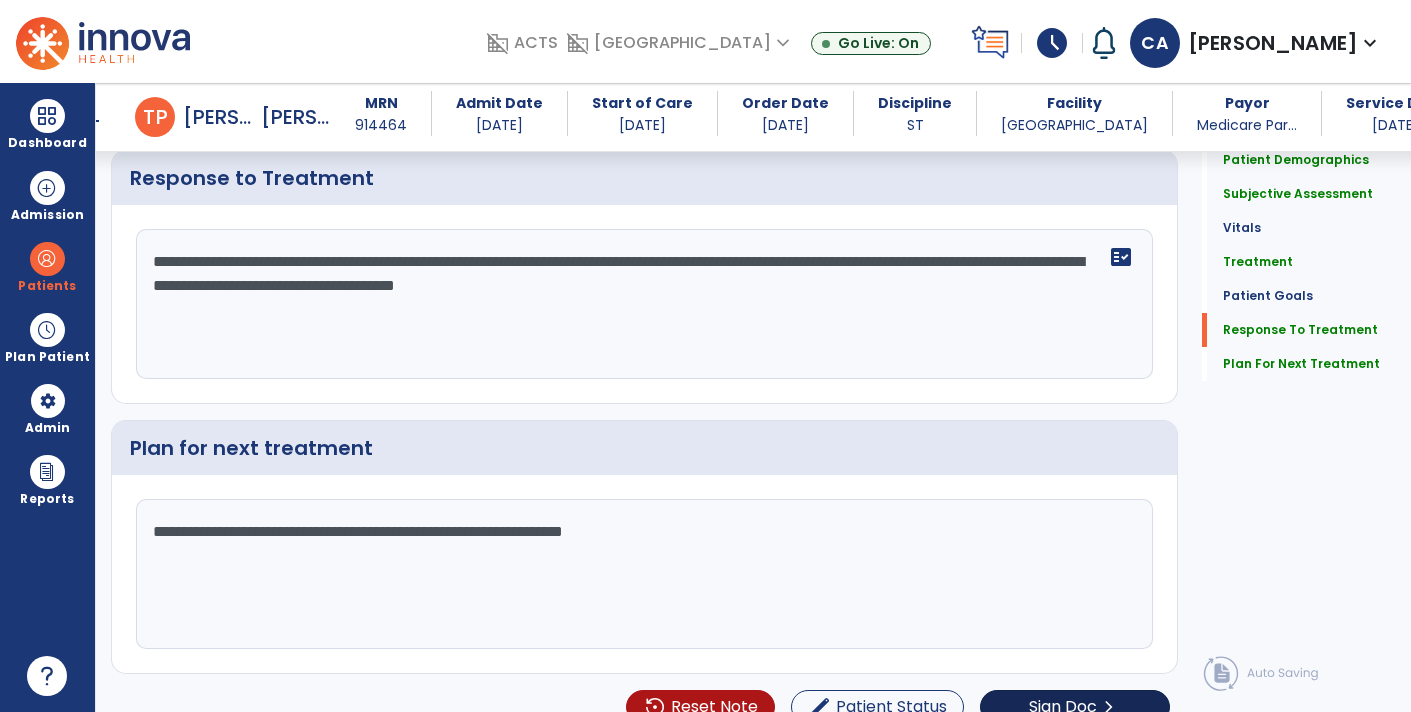 type on "**********" 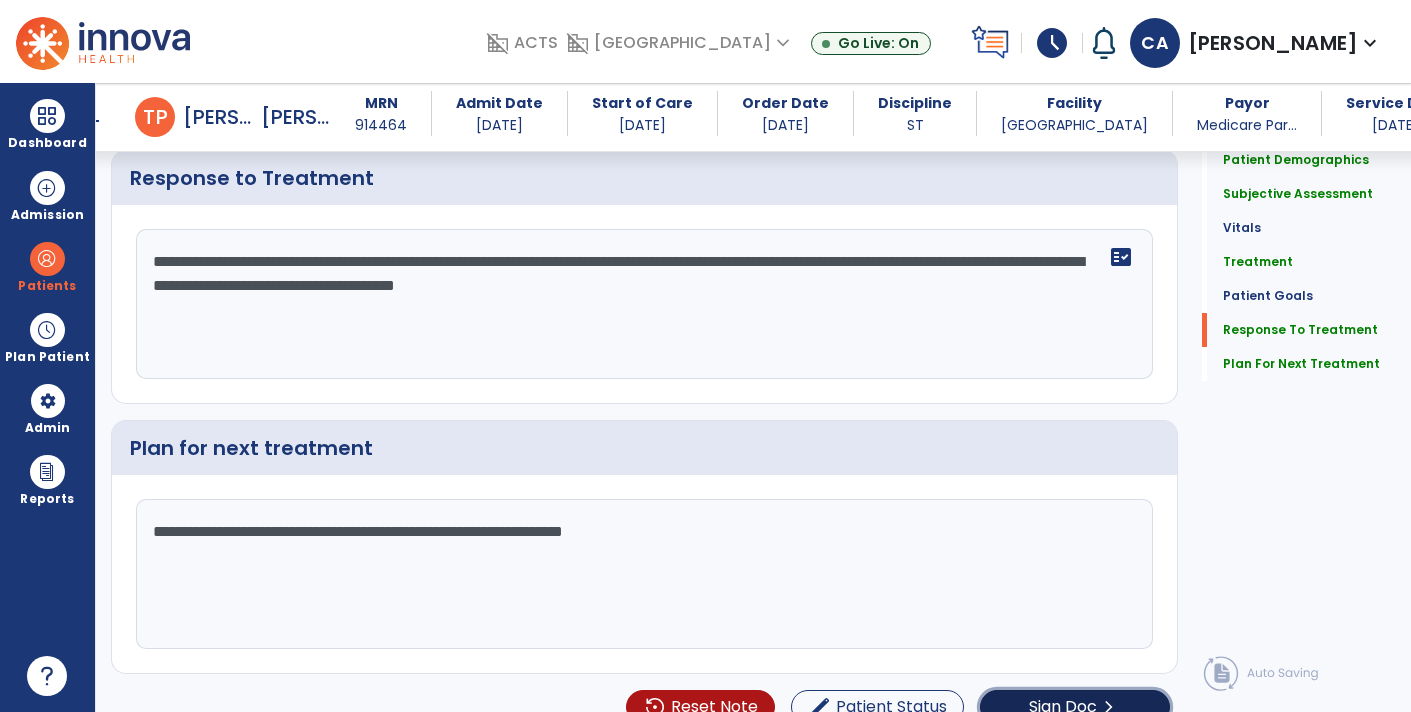click on "Sign Doc  chevron_right" 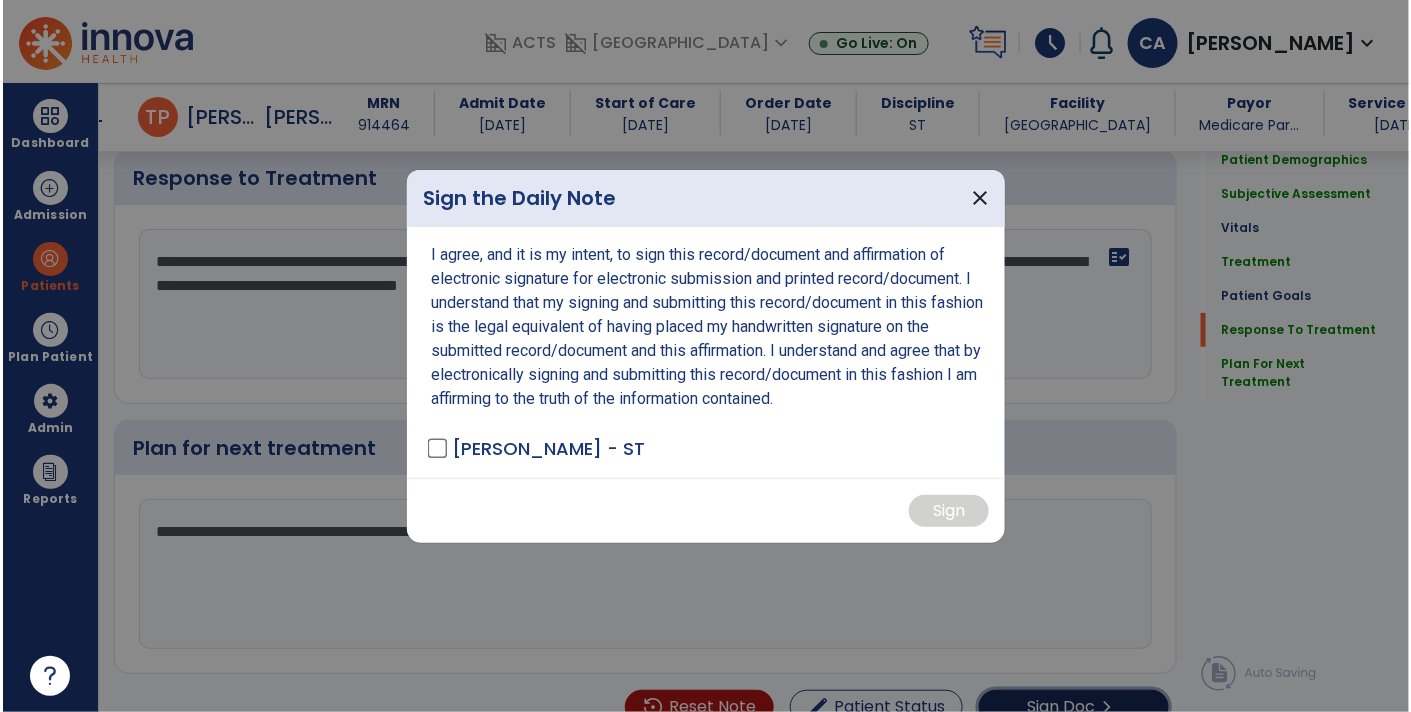 scroll, scrollTop: 2400, scrollLeft: 0, axis: vertical 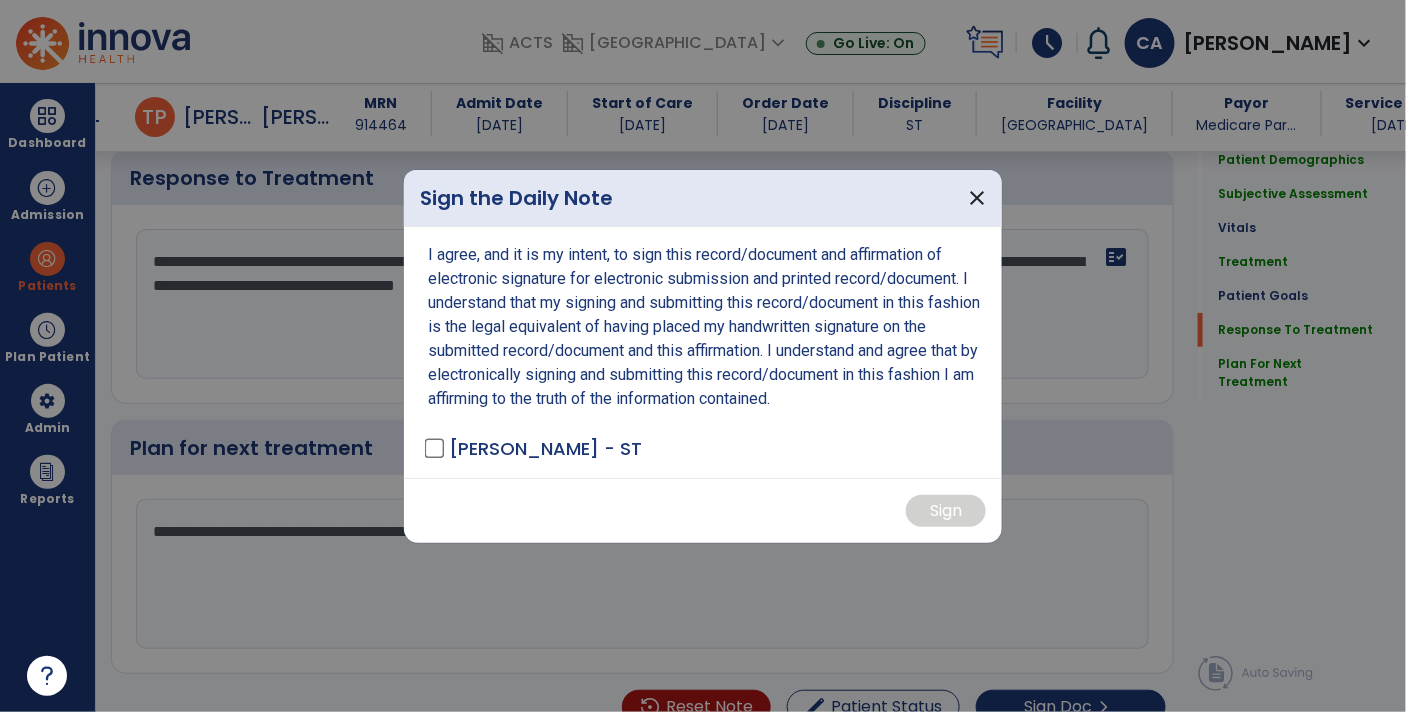 click on "[PERSON_NAME]  - ST" at bounding box center [535, 448] 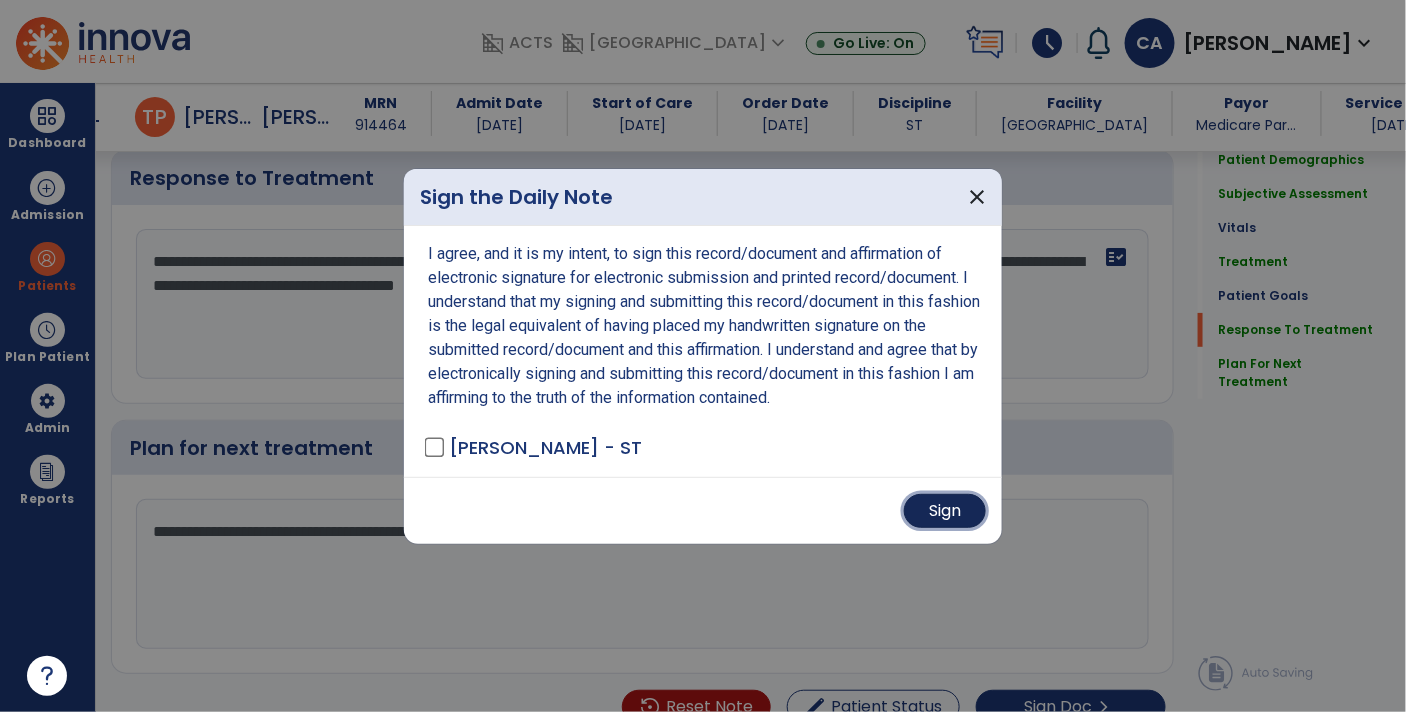 click on "Sign" at bounding box center (945, 511) 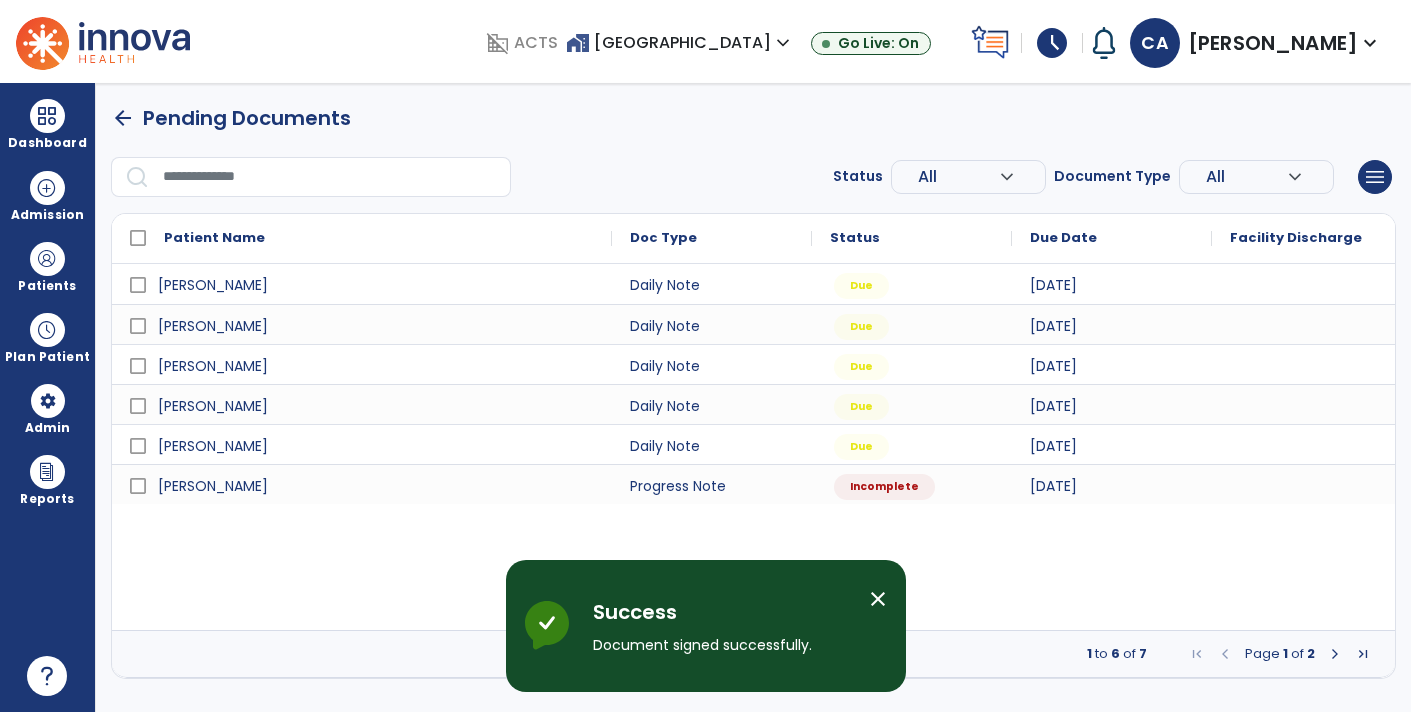 scroll, scrollTop: 0, scrollLeft: 0, axis: both 